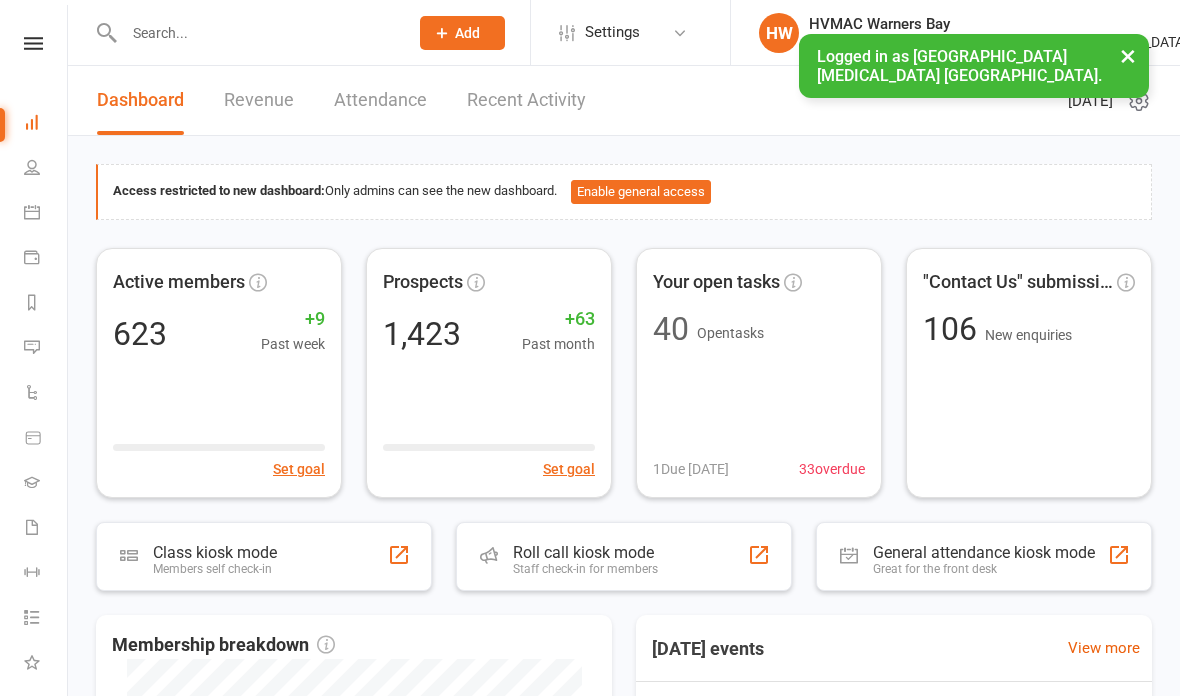 scroll, scrollTop: 0, scrollLeft: 0, axis: both 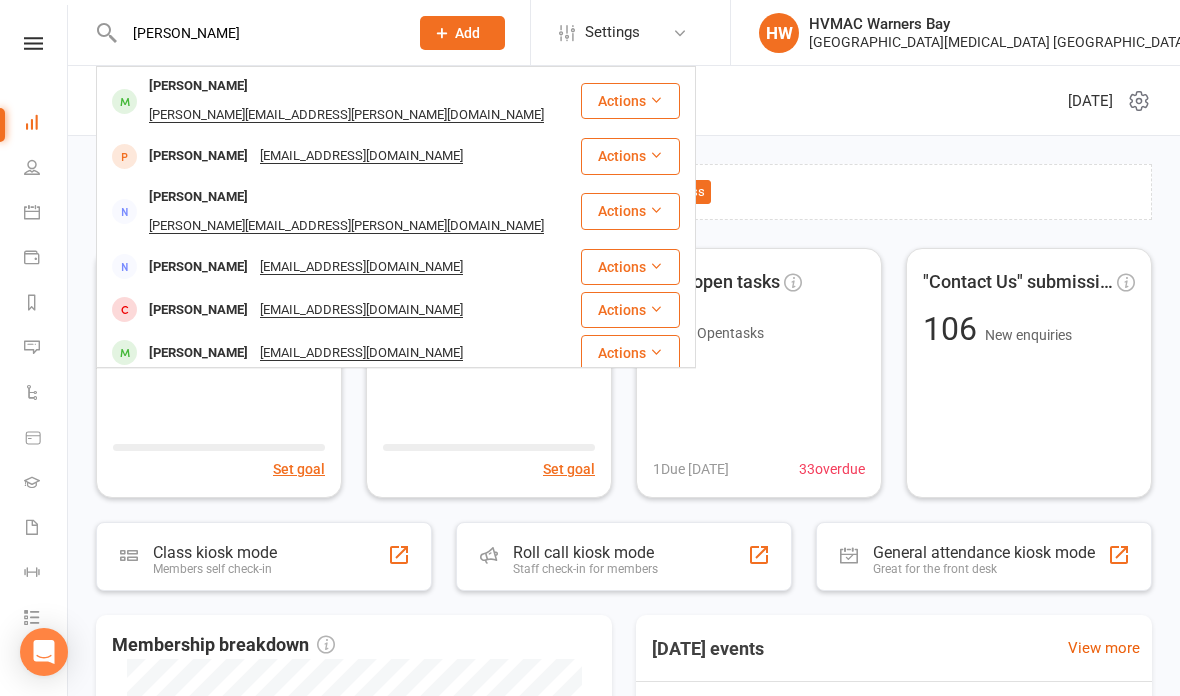 type on "Jude win" 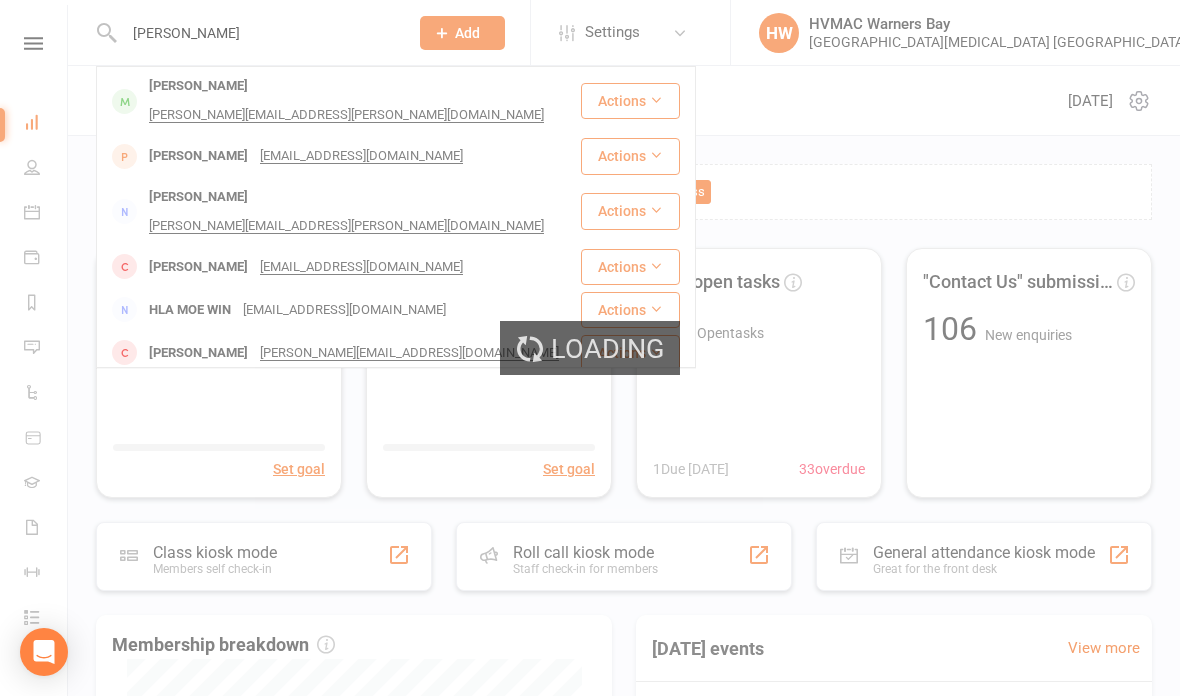 type 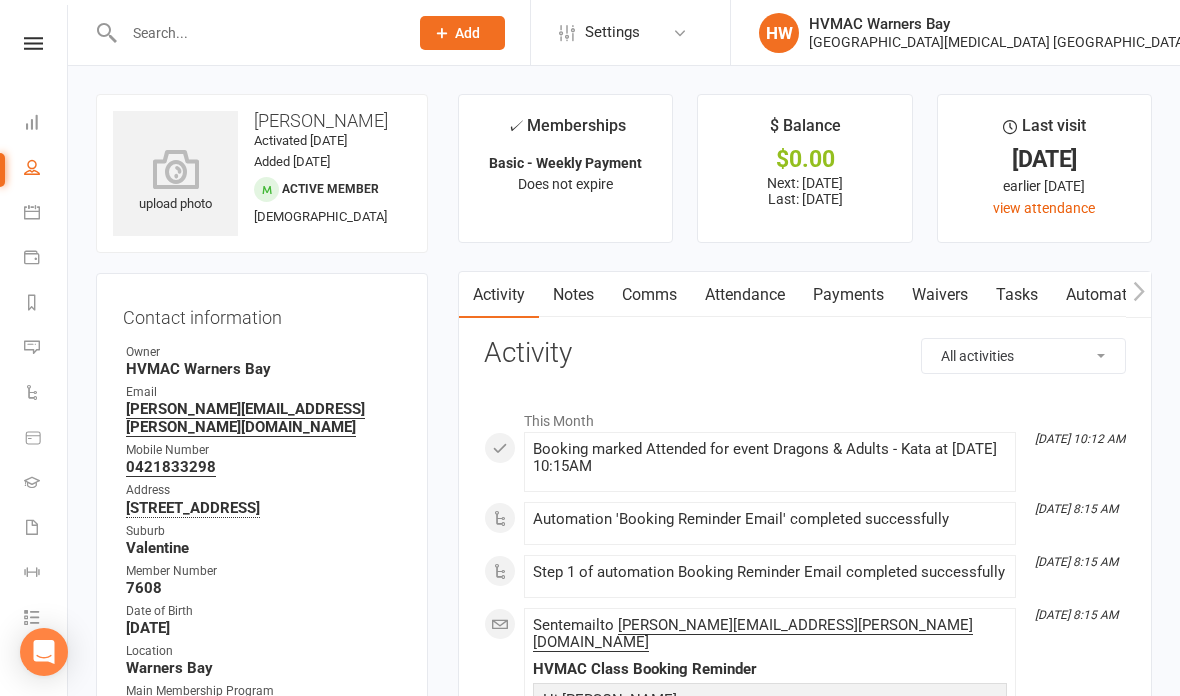 click on "Waivers" at bounding box center (940, 295) 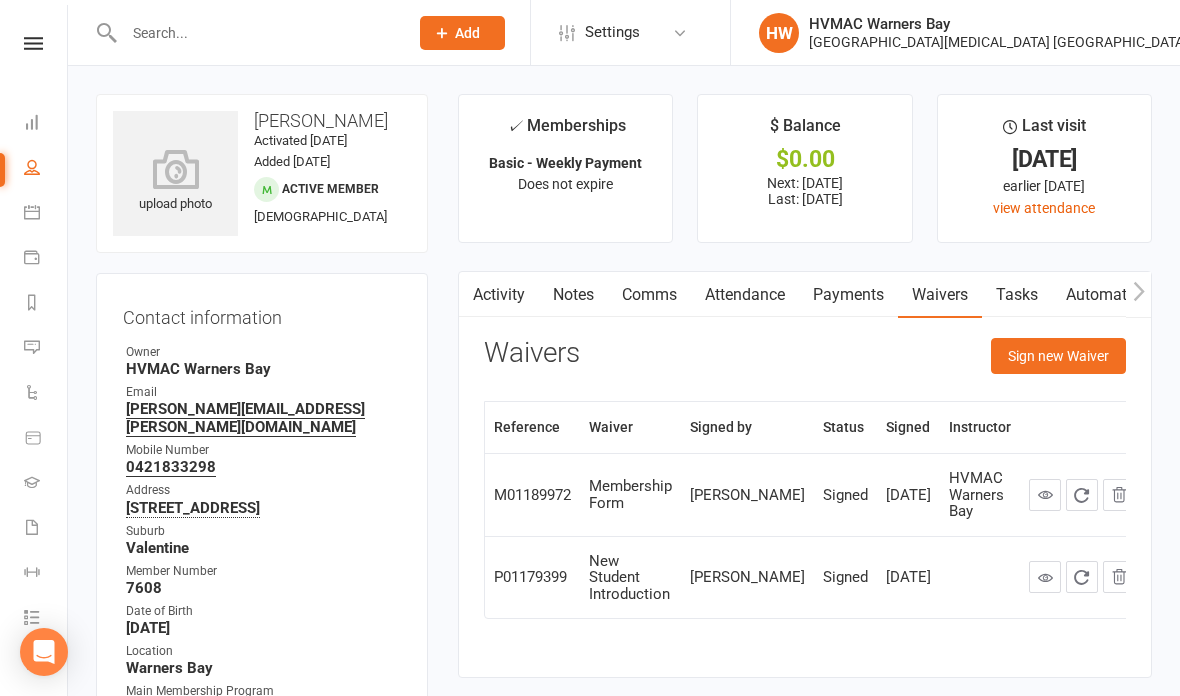 click on "Sign new Waiver" at bounding box center (1058, 356) 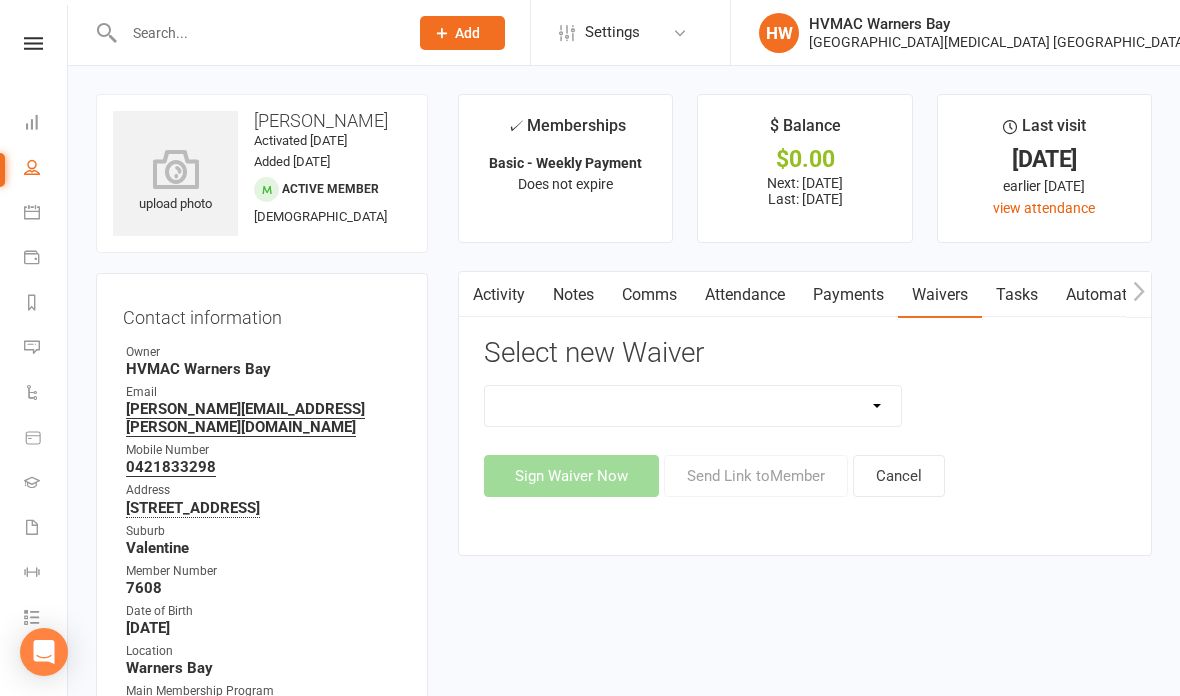 click on "Cancellation Form Cancellation Form - Kinder Kicks Fitness Challenge Goals Assessment Hold Form Membership Downgrade Form Membership Form Membership Form - Black Belt Membership Form - Brazilian Jiu Jitsu Membership Form - Family Membership Form - Fight Fit Membership Form - Kinder Kicks Membership Form - Kinder Kicks (PIF) Membership Form - Kindymites/Minimites Membership Form - Kobudo Membership Form - parent part payment Membership Upgrade Form 2023 New Student Introduction PIF & Lesson Block Memberships Program Goals Assessment - 1st Kyu Program Goals Assessment - Coloured Belts Special Events Update Of Payment Details" at bounding box center (693, 406) 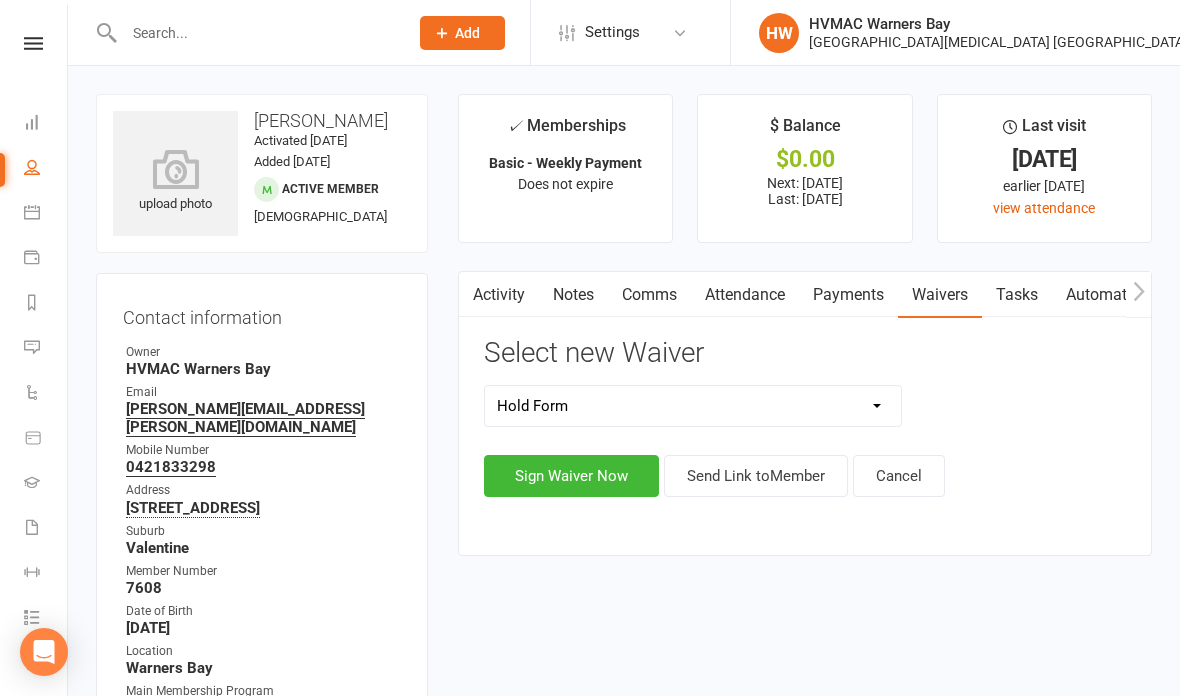 click on "Sign Waiver Now" at bounding box center [571, 476] 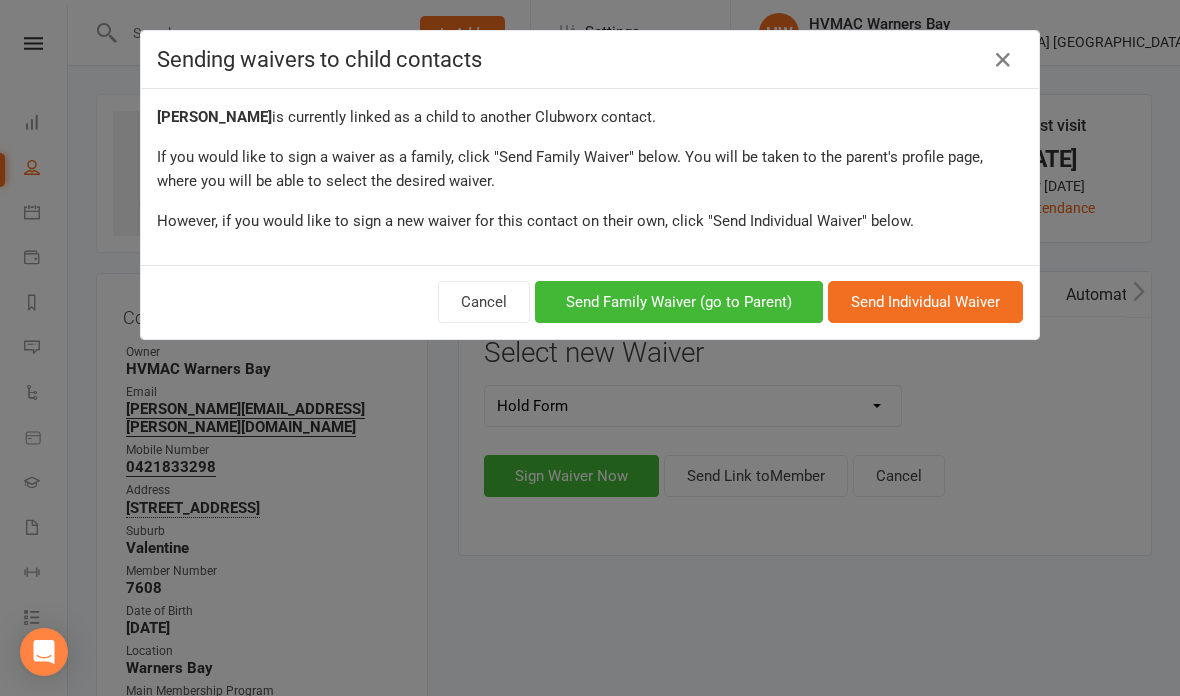 click on "Send Family Waiver (go to Parent)" at bounding box center (679, 302) 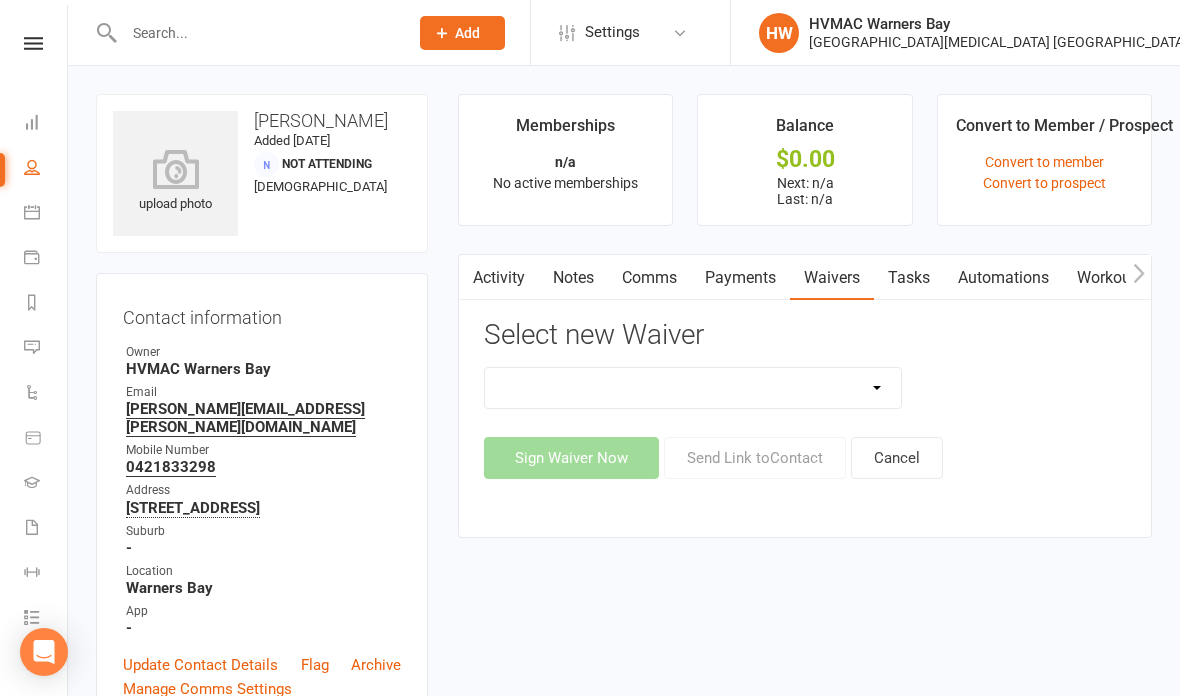 click on "Cancellation Form Cancellation Form - Kinder Kicks Fitness Challenge Goals Assessment Hold Form Membership Downgrade Form Membership Form Membership Form - Black Belt Membership Form - Brazilian Jiu Jitsu Membership Form - Family Membership Form - Fight Fit Membership Form - Kinder Kicks Membership Form - Kinder Kicks (PIF) Membership Form - Kindymites/Minimites Membership Form - Kobudo Membership Form - parent part payment Membership Upgrade Form 2023 PIF & Lesson Block Memberships Program Goals Assessment - 1st Kyu Program Goals Assessment - Coloured Belts Update Of Payment Details" at bounding box center [693, 388] 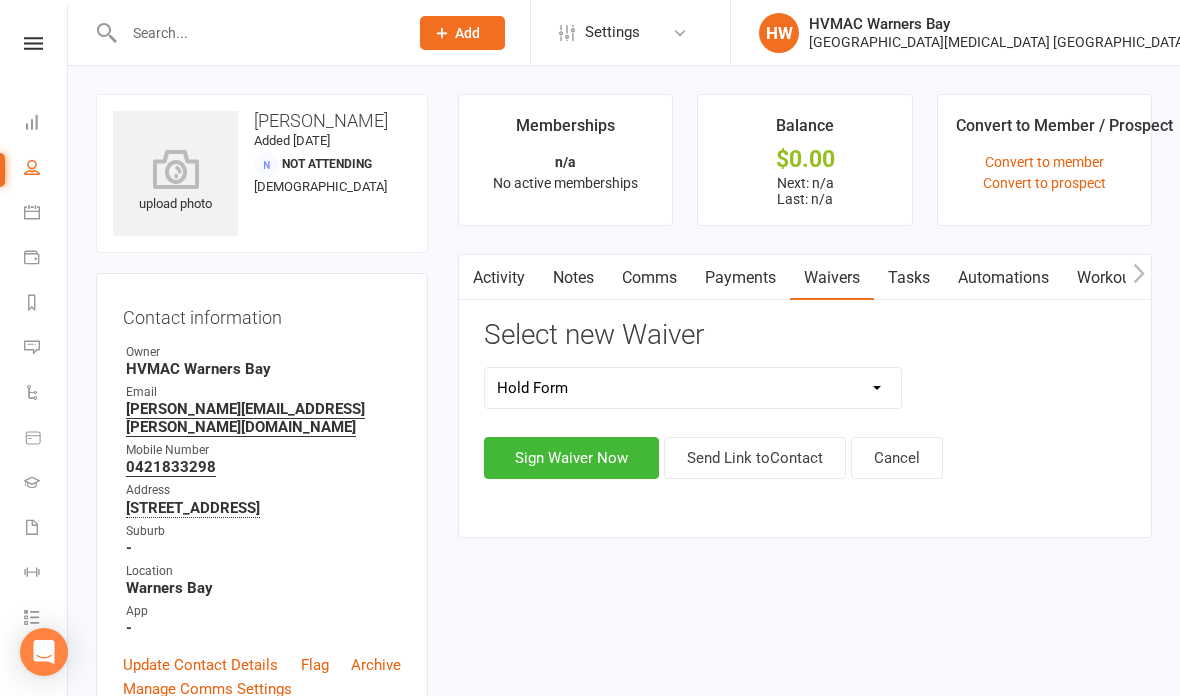 click on "Sign Waiver Now" at bounding box center [571, 458] 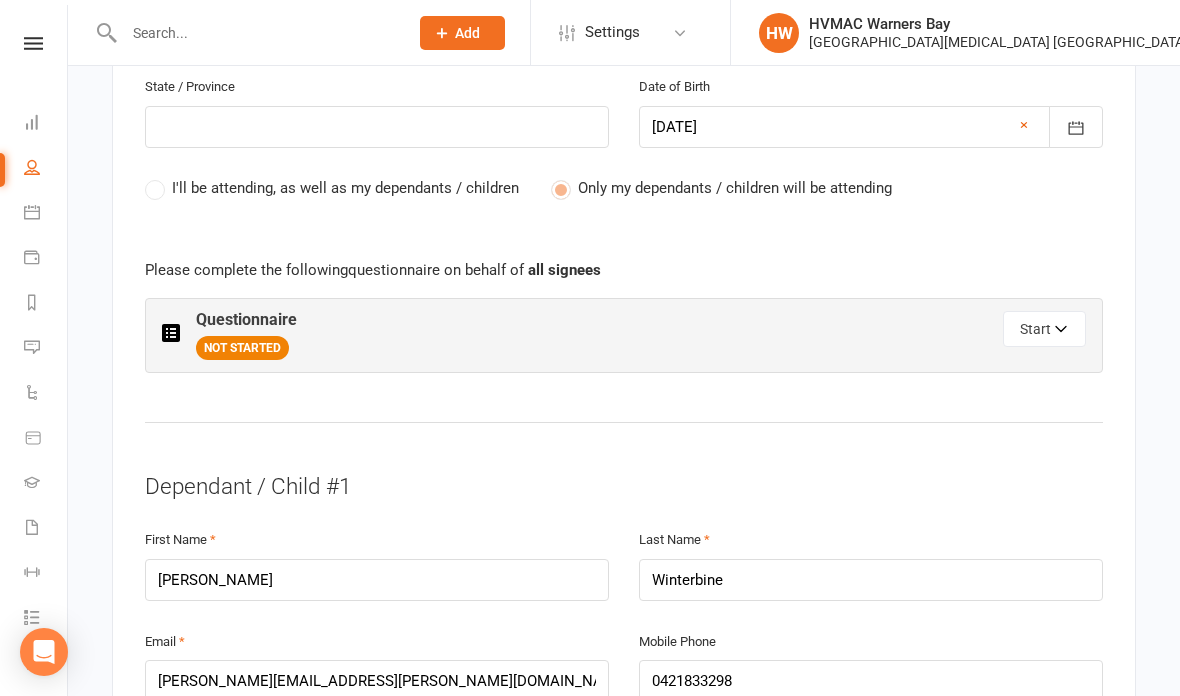 click 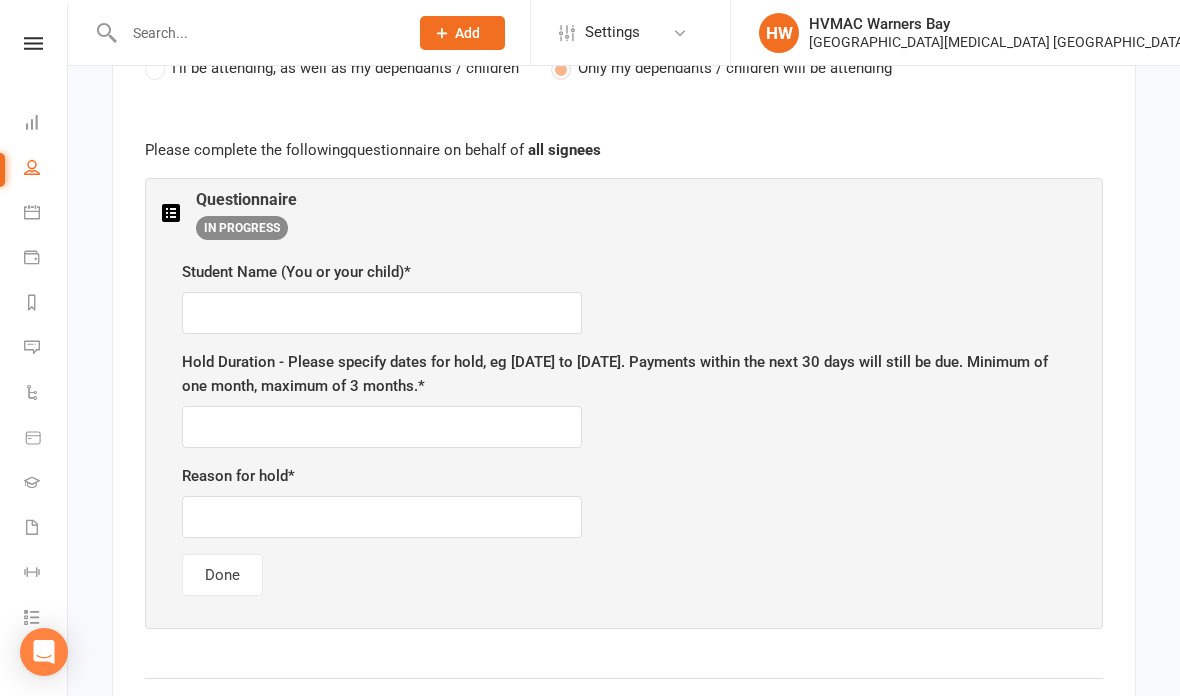 scroll, scrollTop: 1167, scrollLeft: 0, axis: vertical 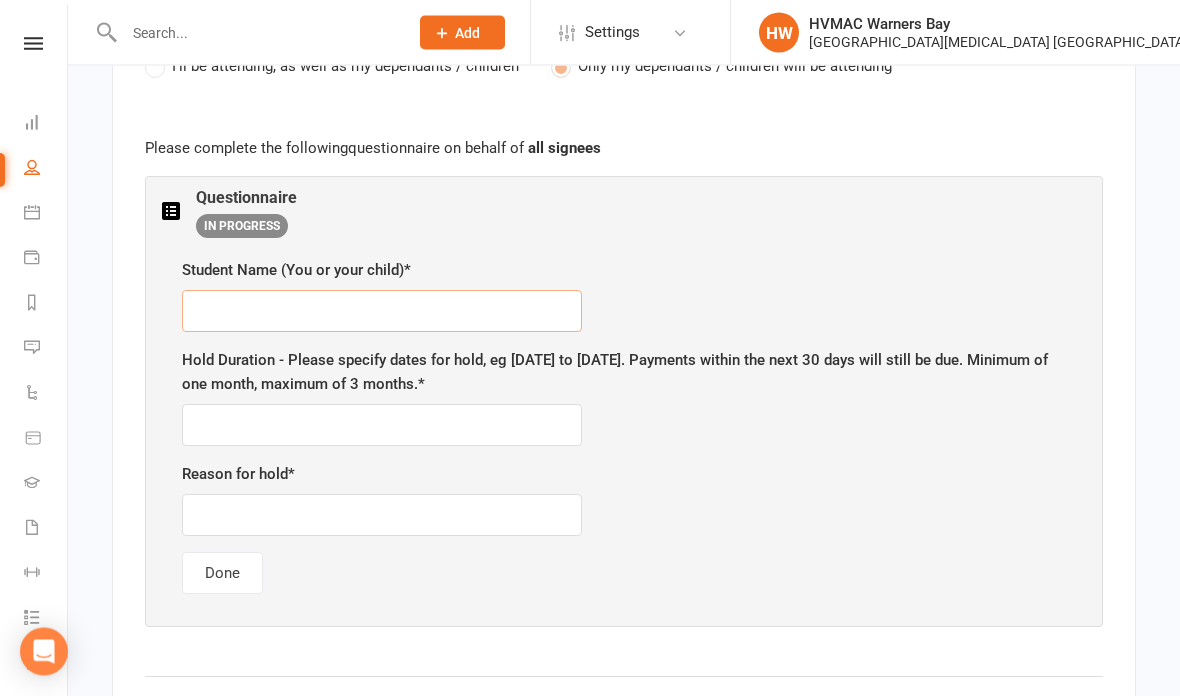 click at bounding box center [382, 312] 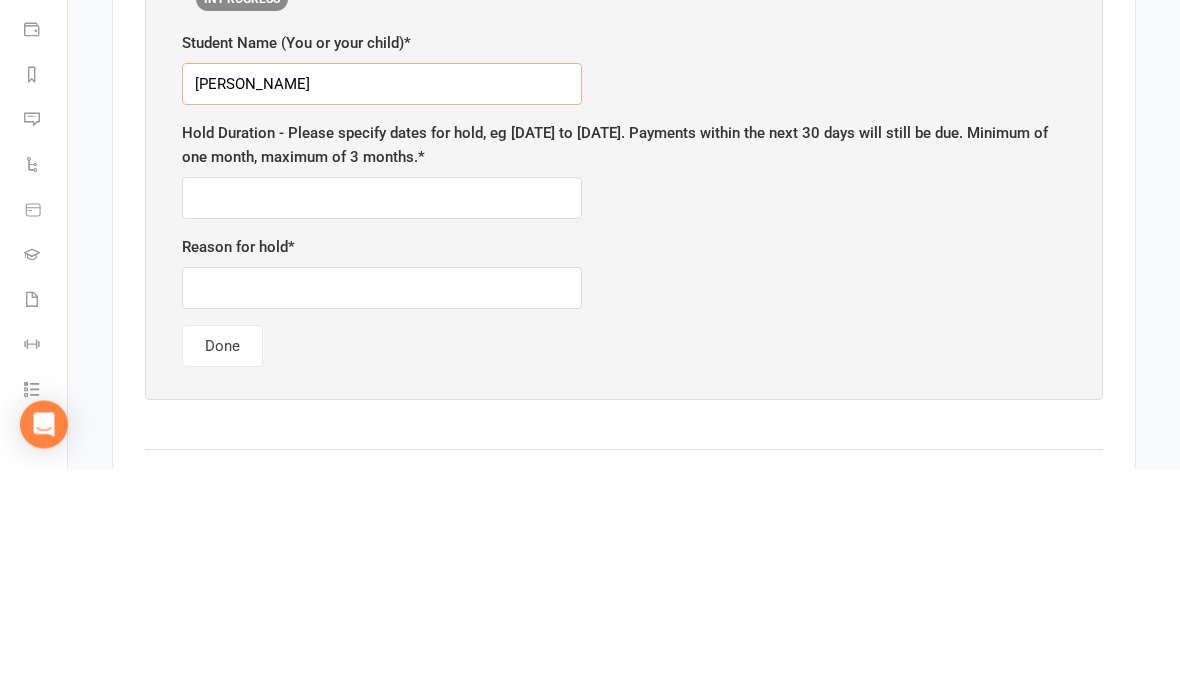 type on "Jude Winterbine" 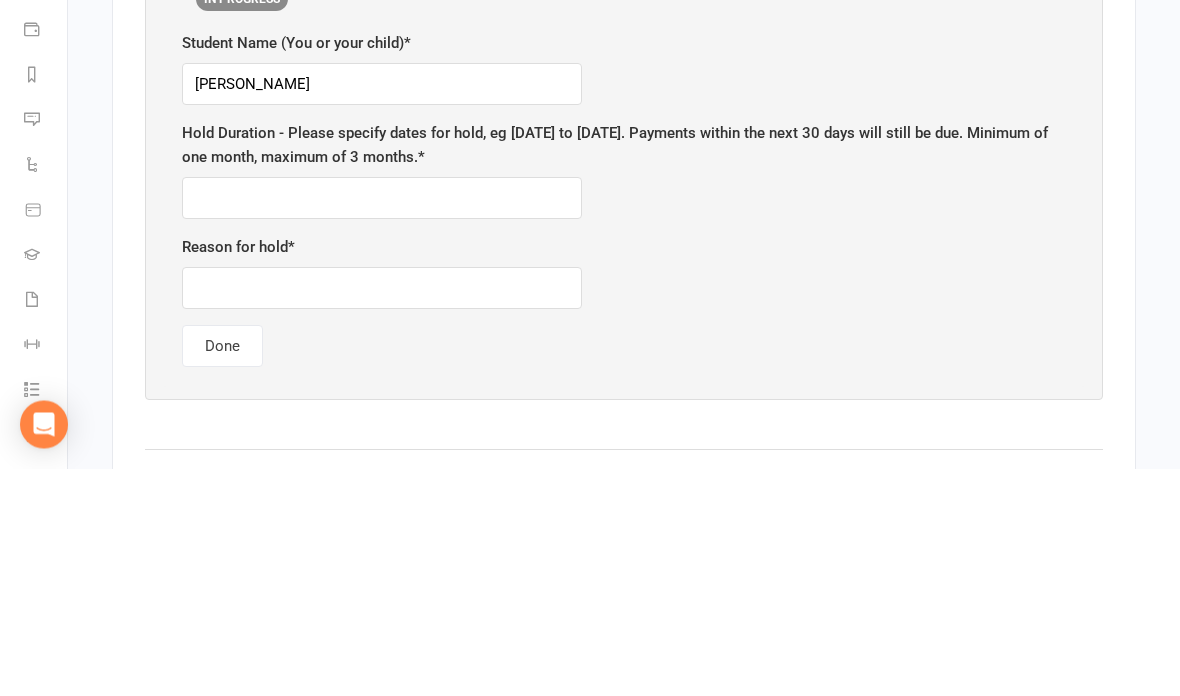 click at bounding box center (382, 426) 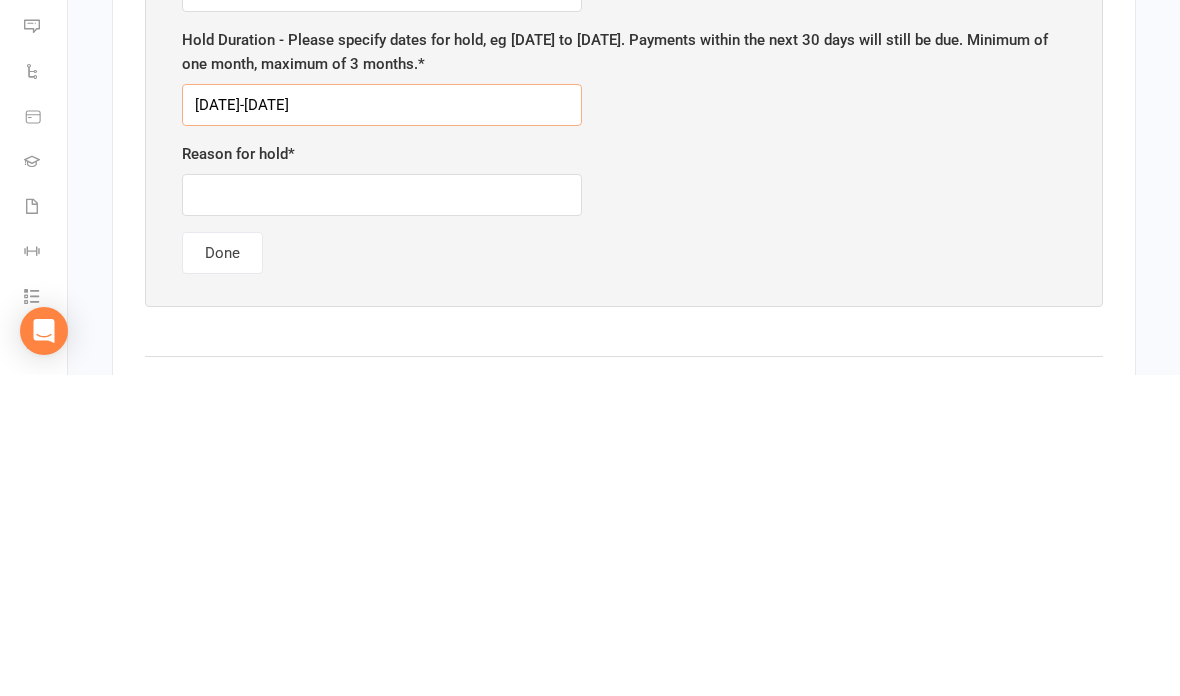 type on "07/9/25-7/10/25" 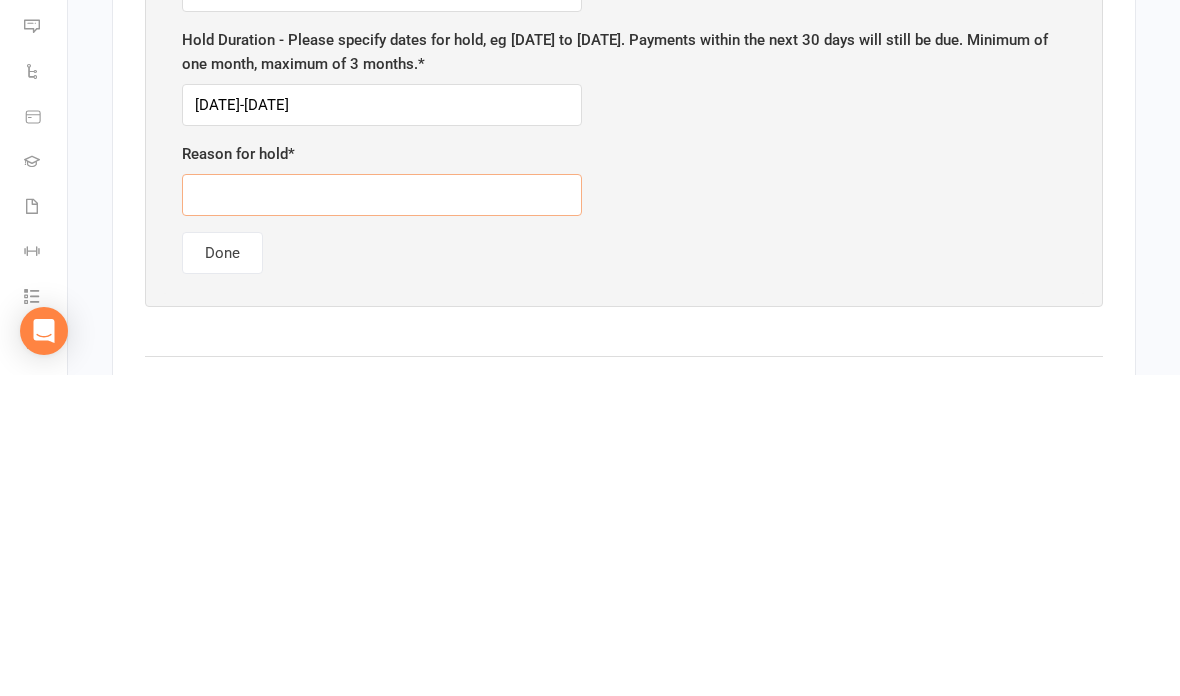 click at bounding box center (382, 516) 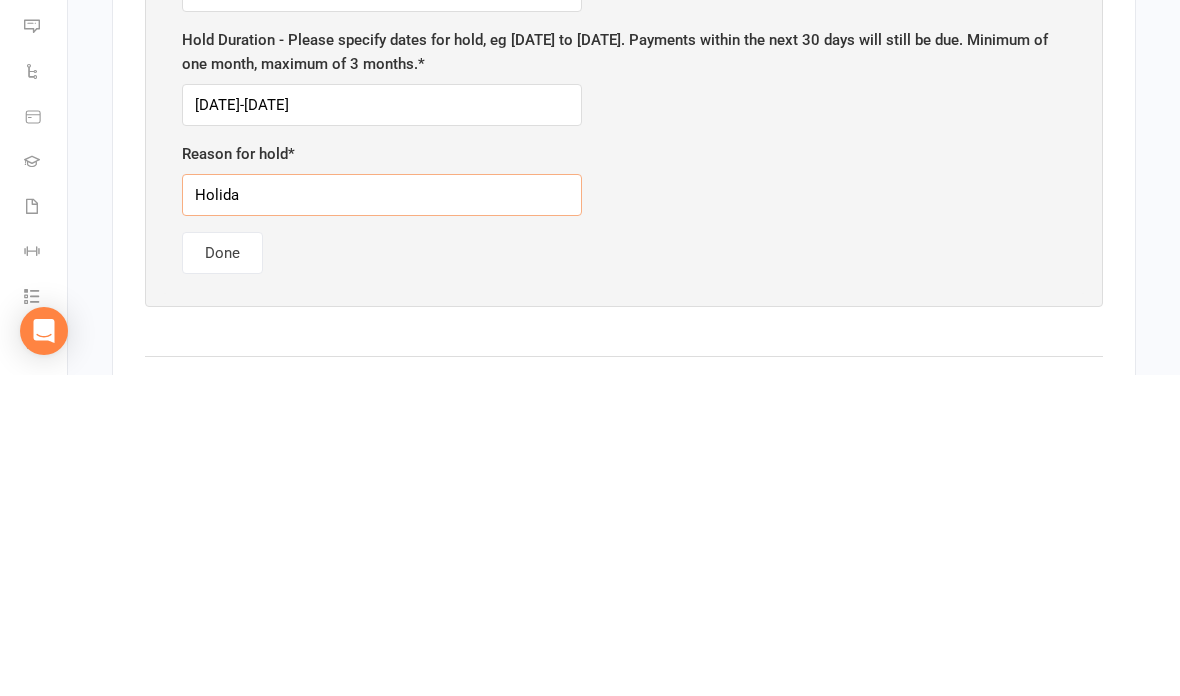 type on "Holiday" 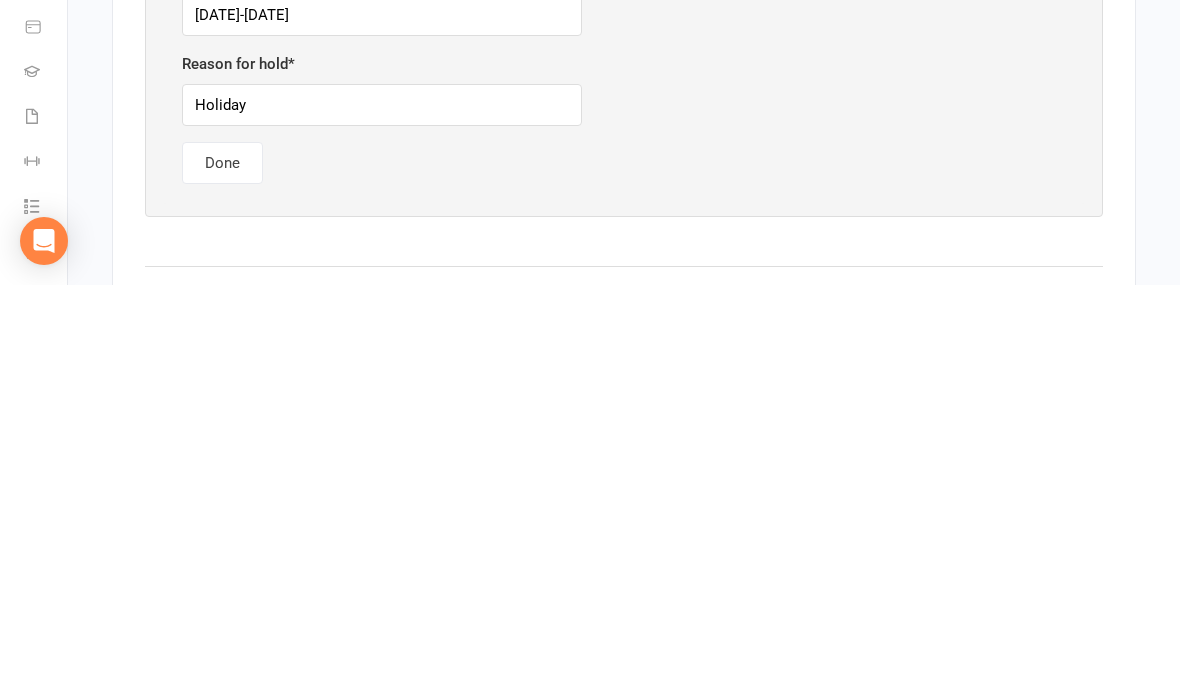 click on "Done" at bounding box center (222, 574) 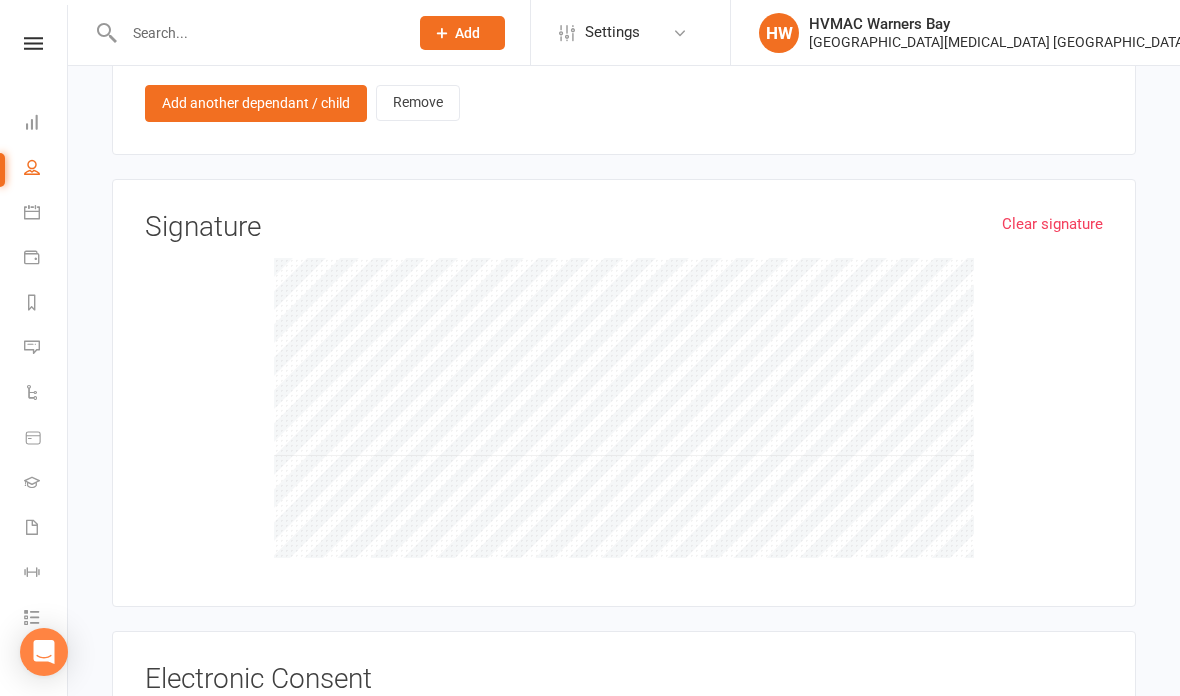 scroll, scrollTop: 2229, scrollLeft: 0, axis: vertical 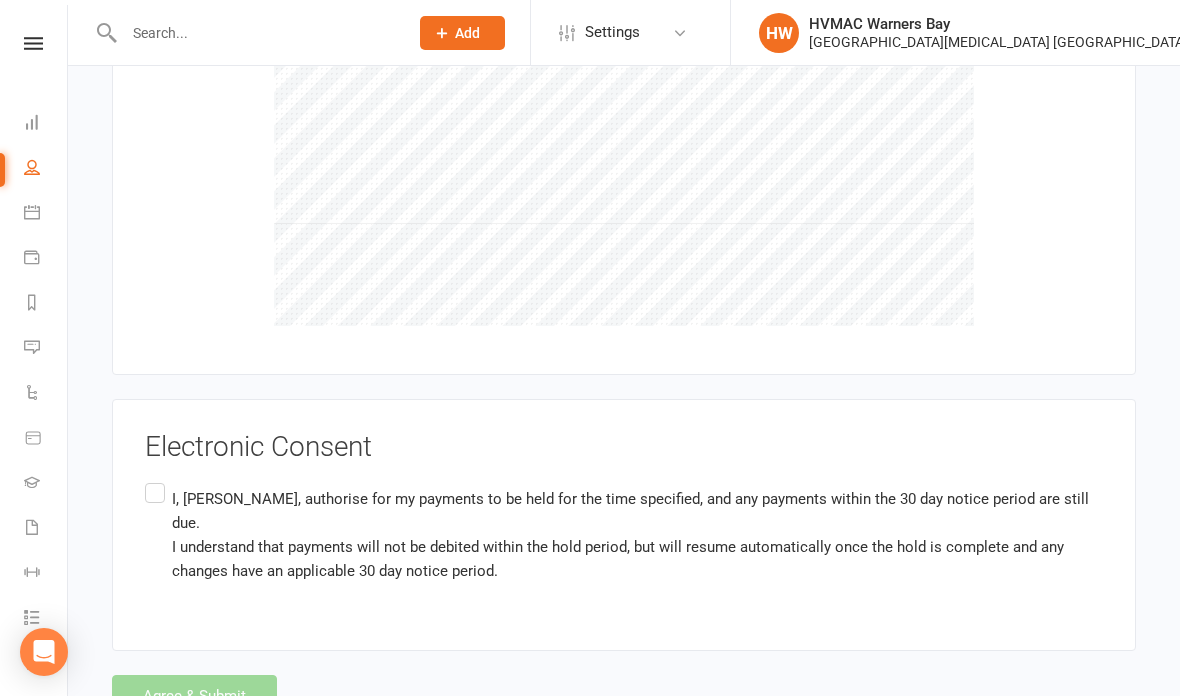 click on "I, Jody Winterbine  , authorise for my payments to be held for the time specified, and any payments within the 30 day notice period are still due. I understand that payments will not be debited within the hold period, but will resume automatically once the hold is complete and any changes have an applicable 30 day notice period." at bounding box center [624, 534] 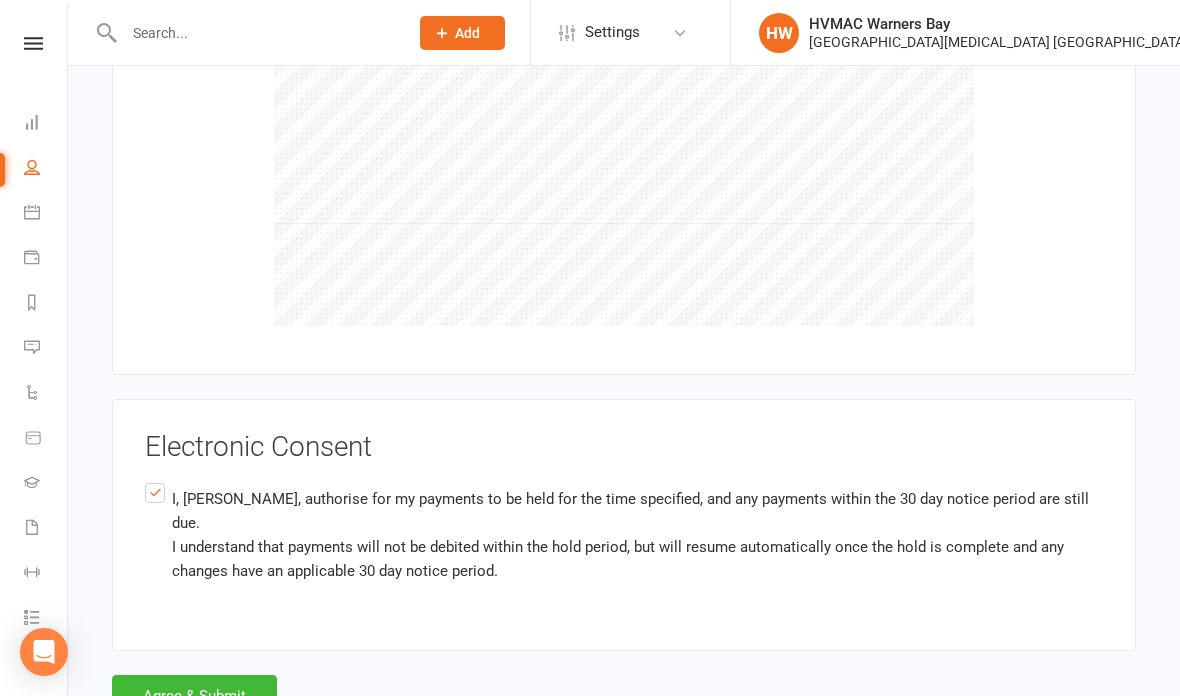 click on "Agree & Submit" at bounding box center [194, 696] 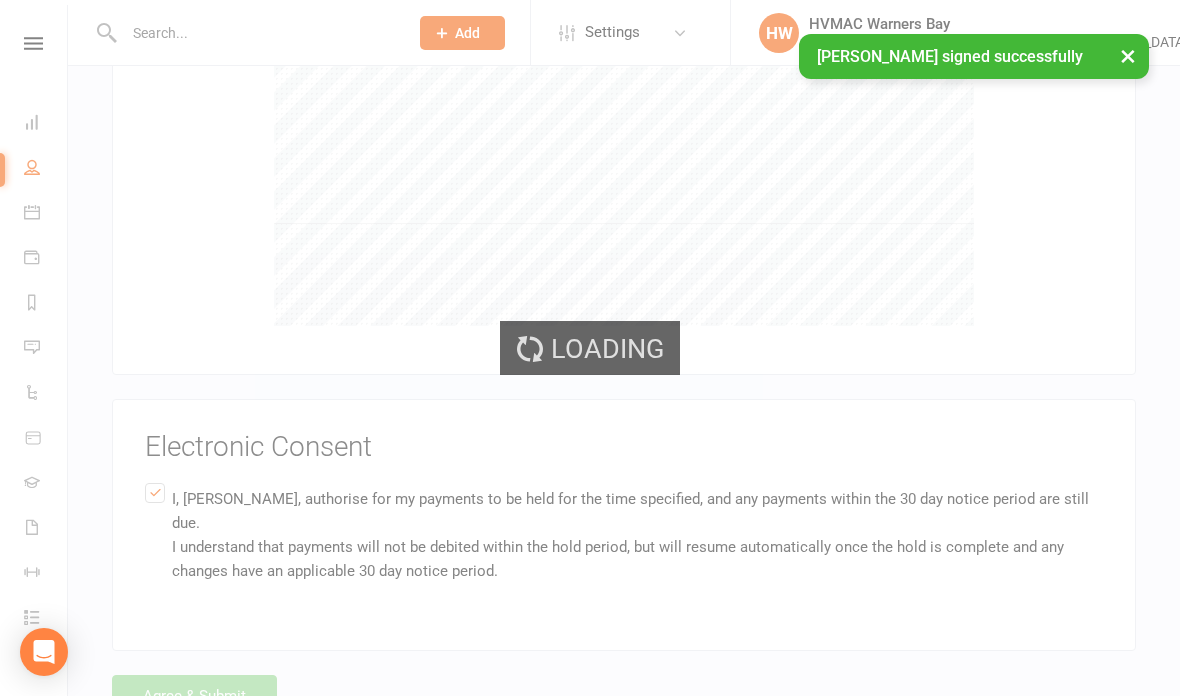 scroll, scrollTop: 0, scrollLeft: 0, axis: both 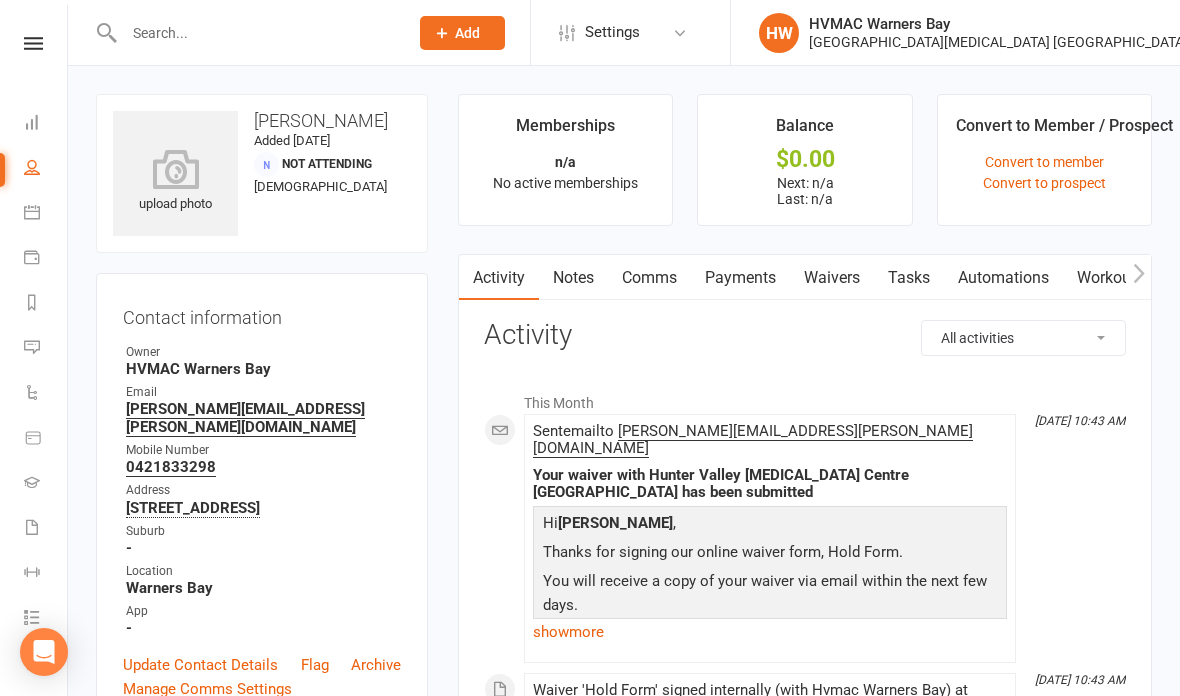 click at bounding box center (256, 33) 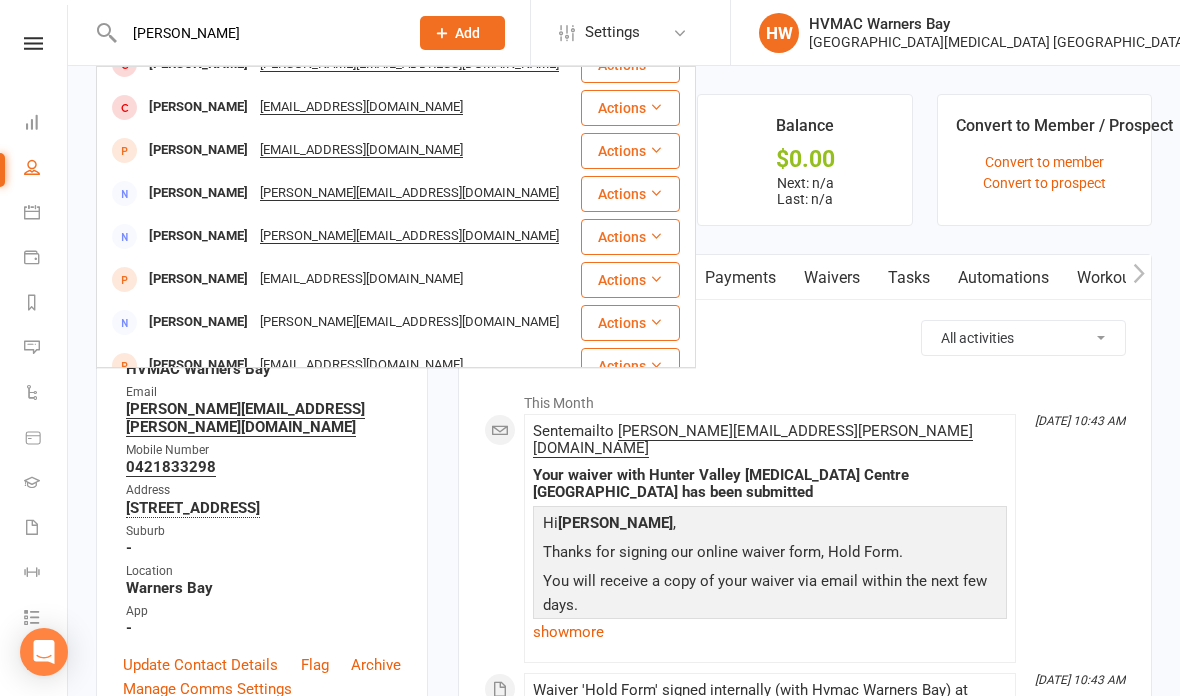 scroll, scrollTop: 152, scrollLeft: 0, axis: vertical 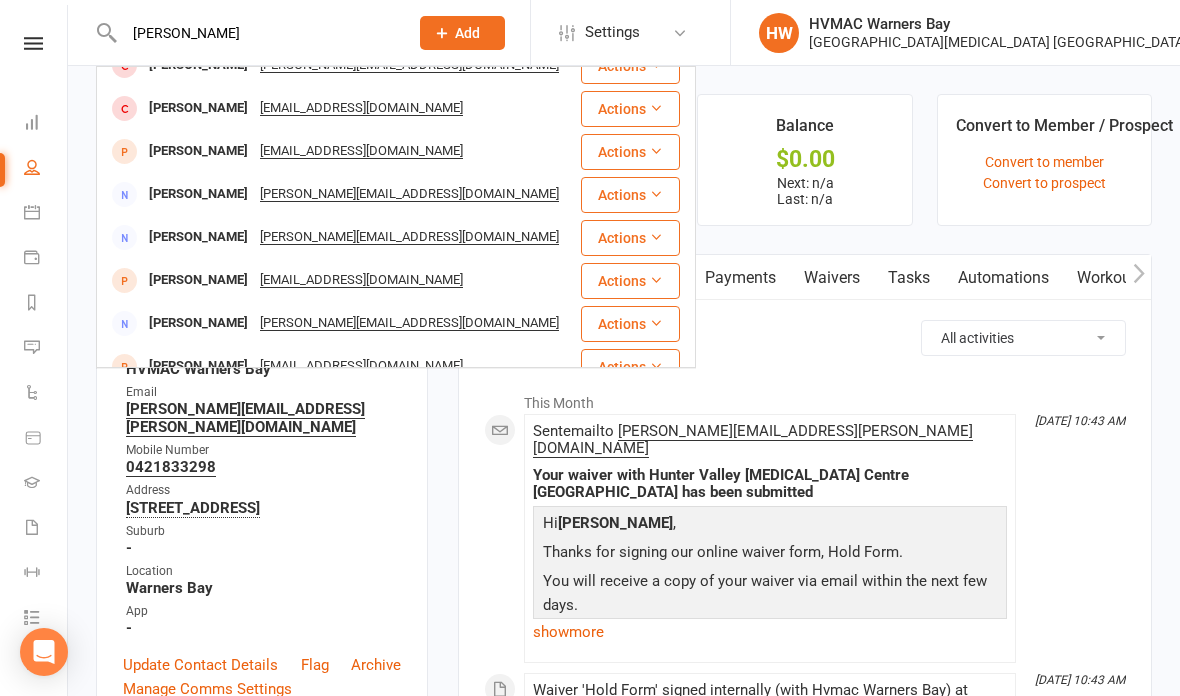 type on "Maia" 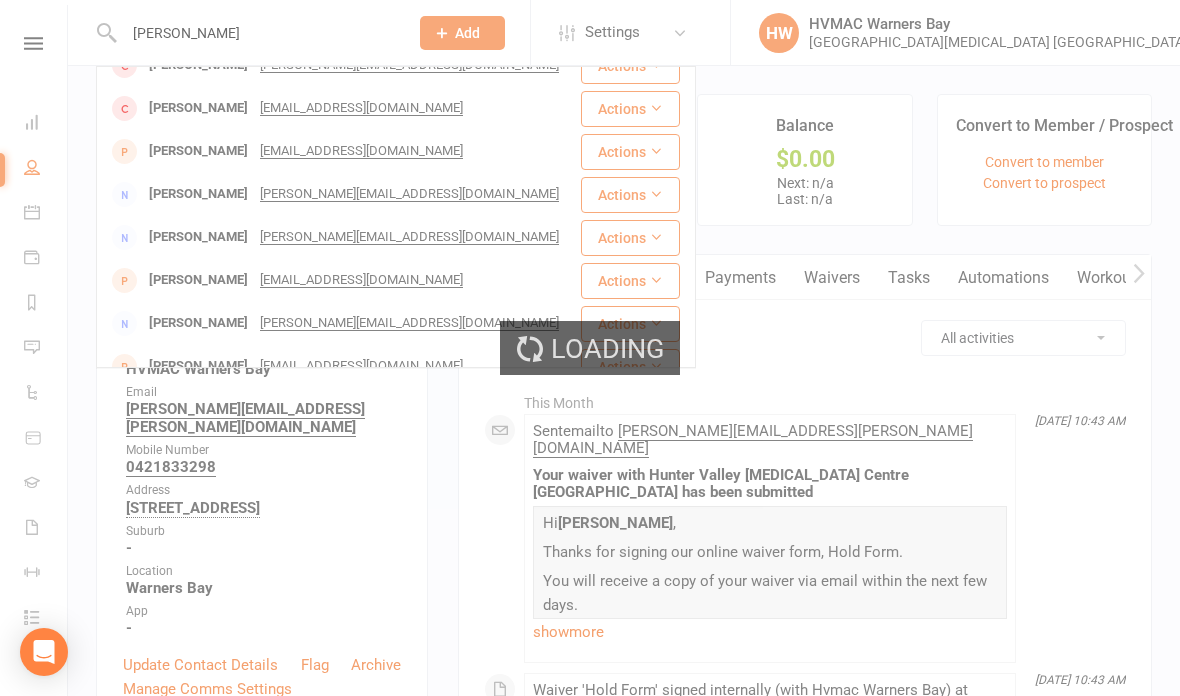 type 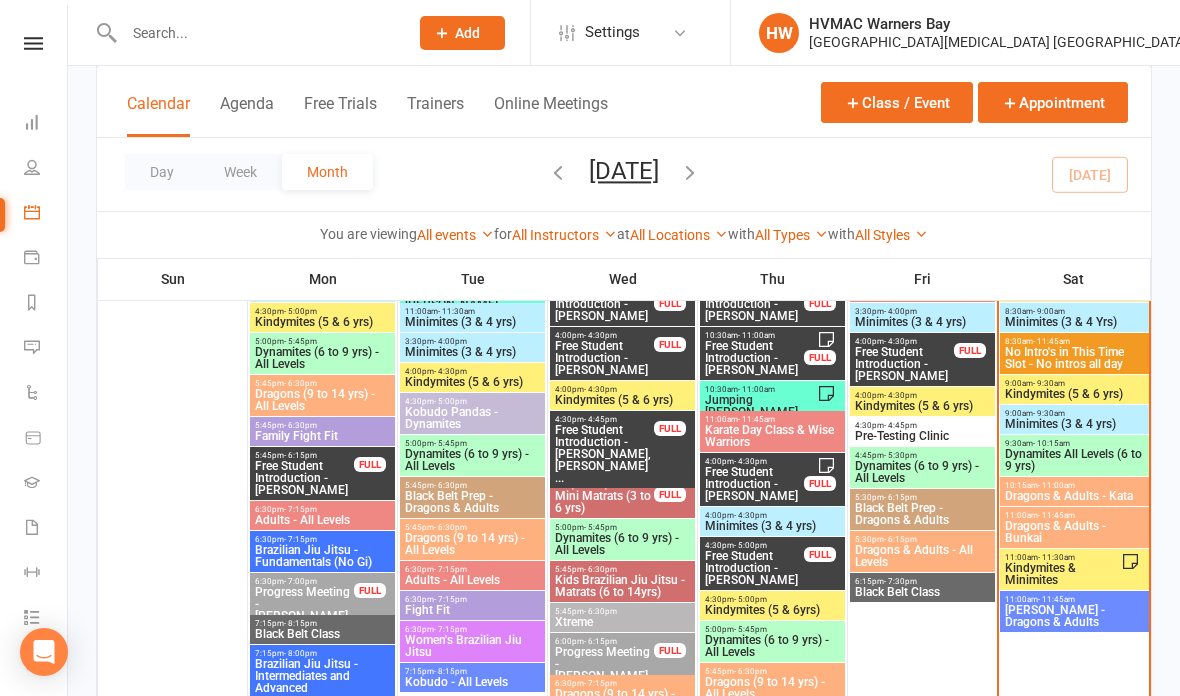 scroll, scrollTop: 937, scrollLeft: 0, axis: vertical 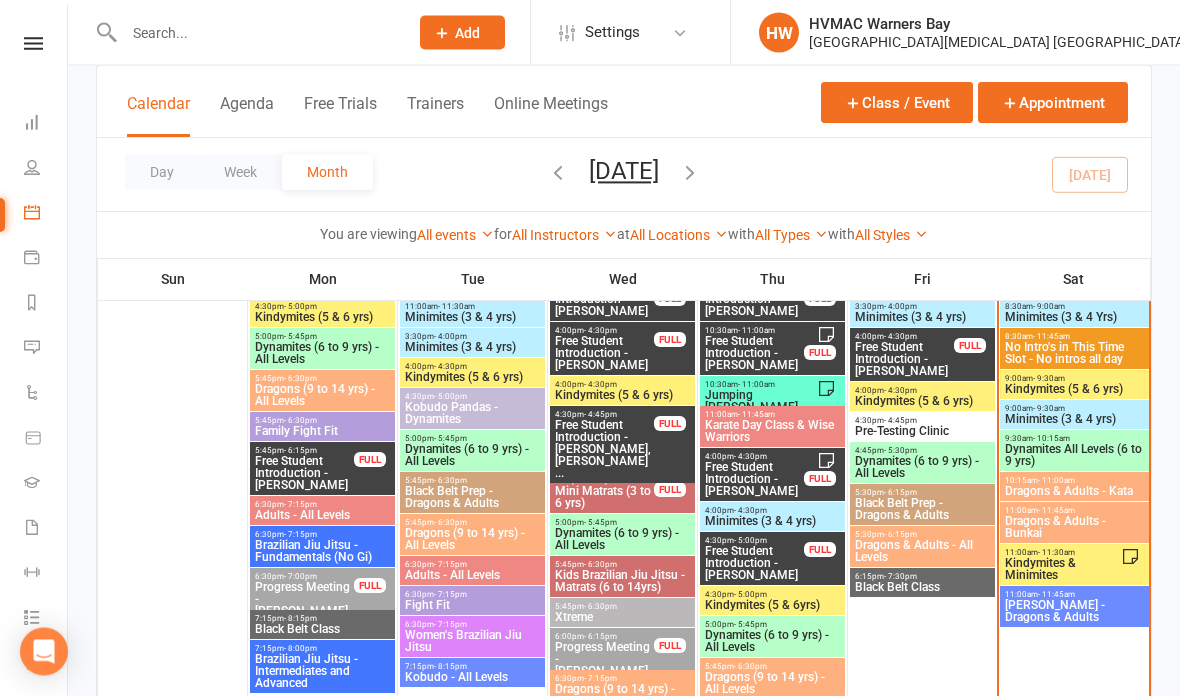 click on "Kindymites & Minimites" at bounding box center [1062, 570] 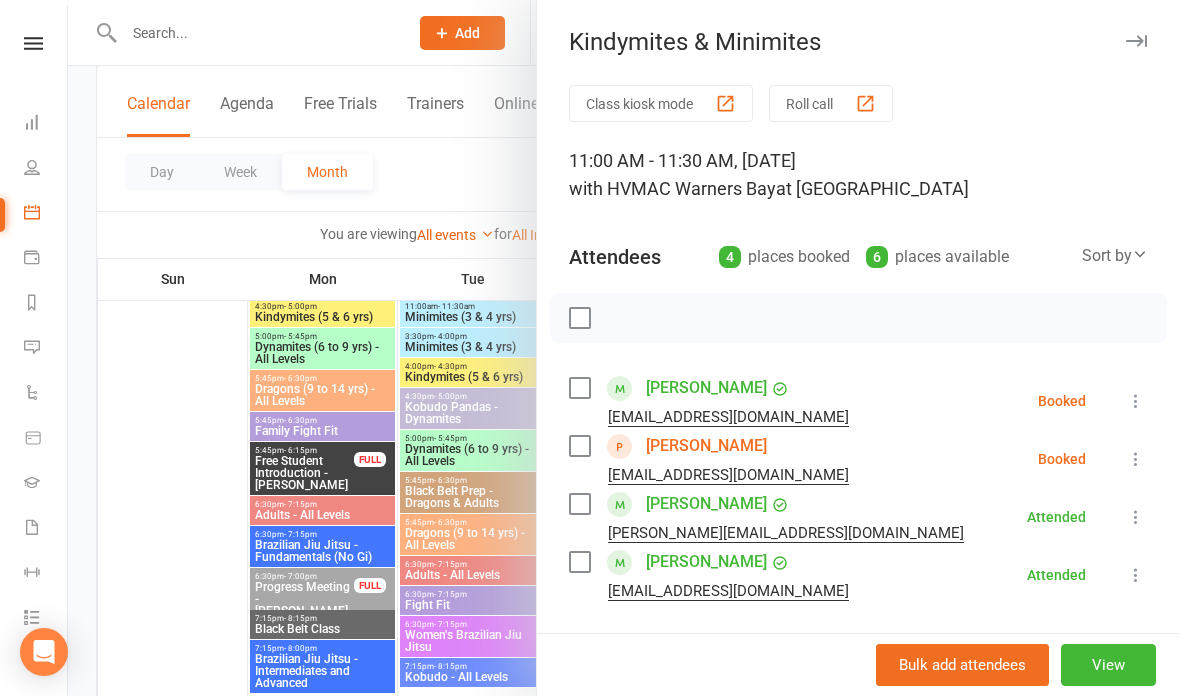 click on "Maia Martinez Santamaria" at bounding box center (706, 446) 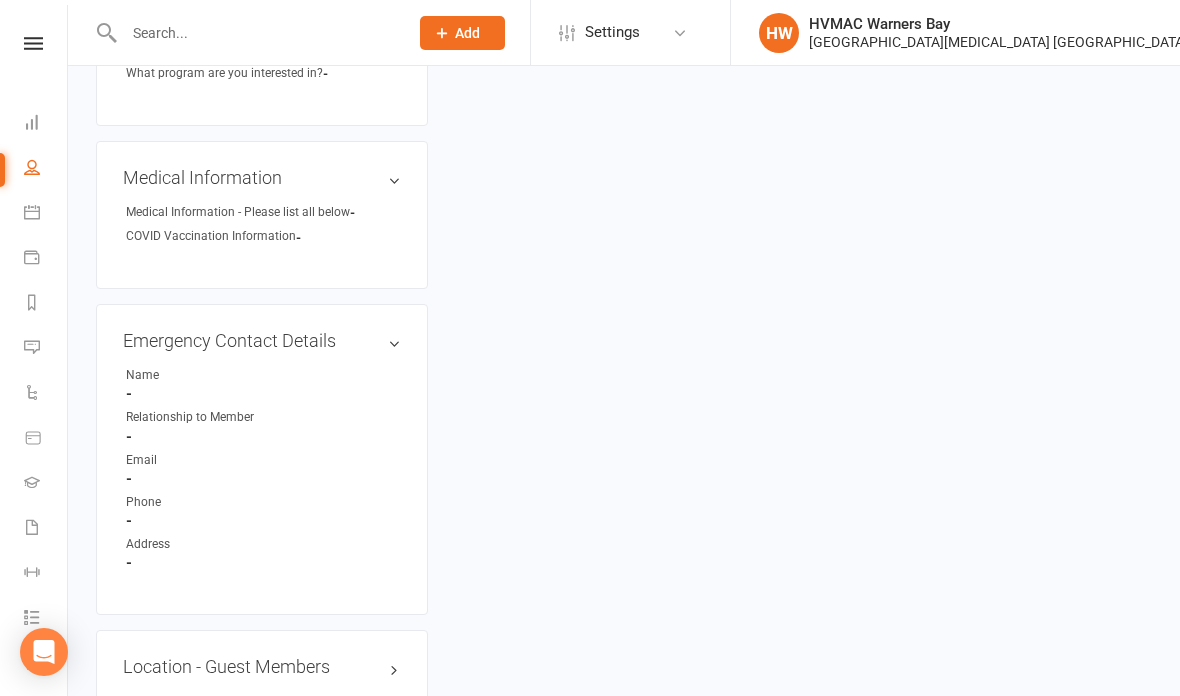 scroll, scrollTop: 0, scrollLeft: 0, axis: both 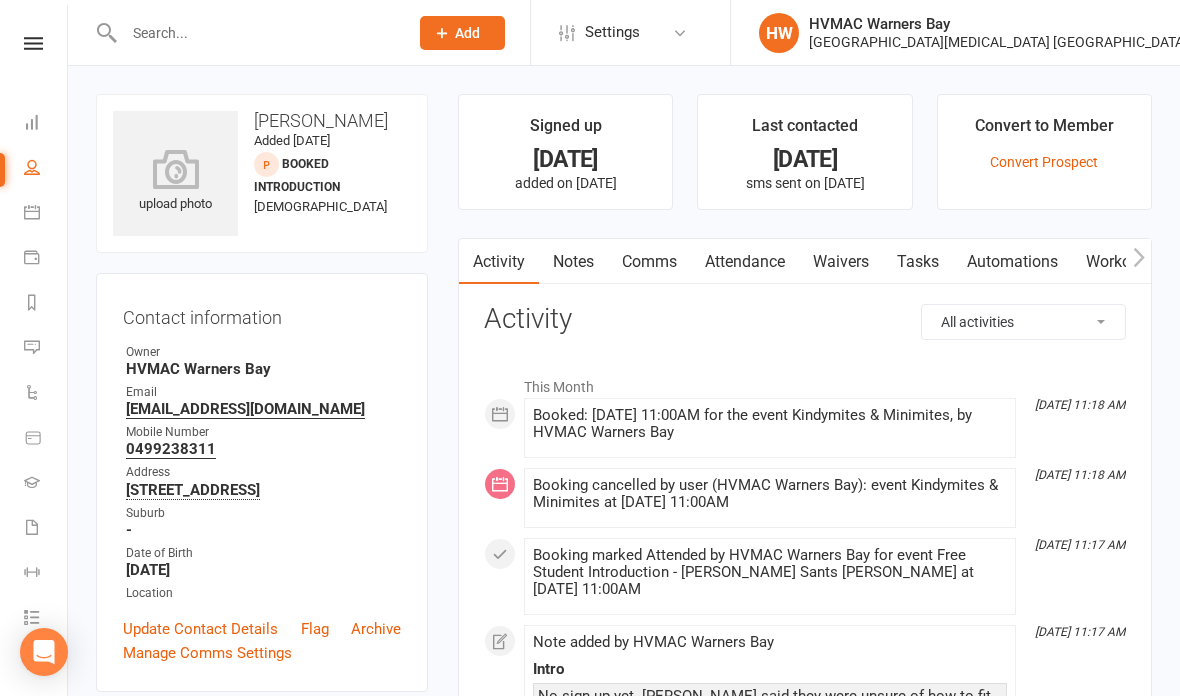 click on "Waivers" at bounding box center (841, 262) 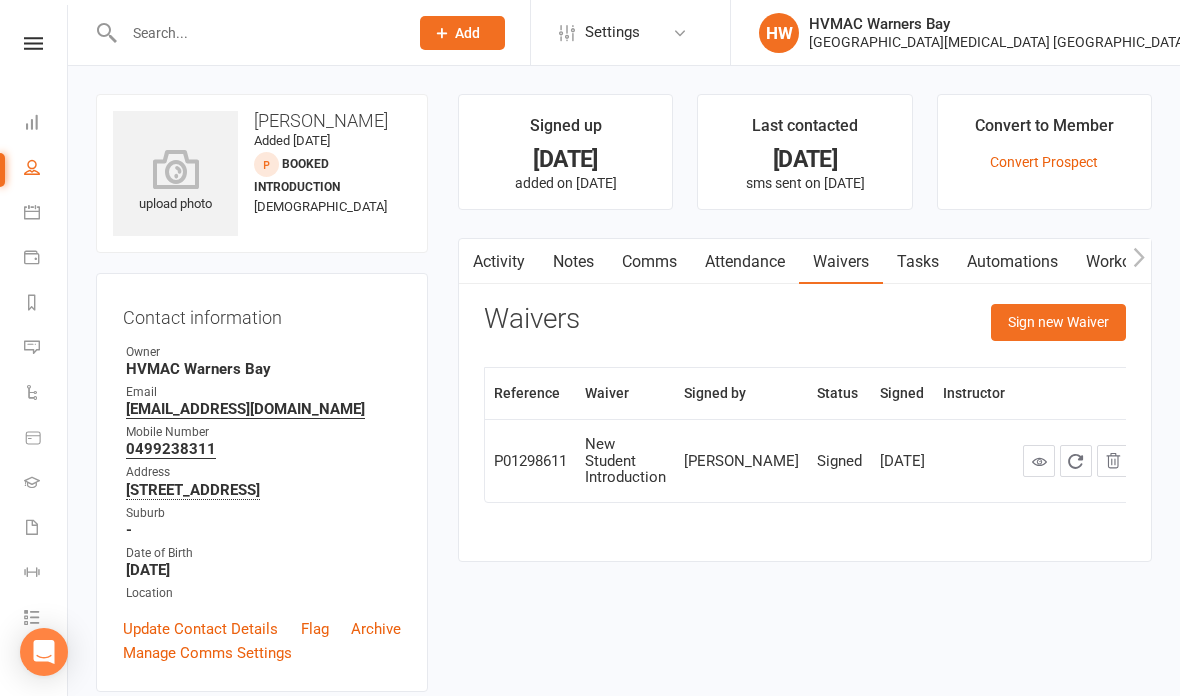 click on "Sign new Waiver" at bounding box center (1058, 322) 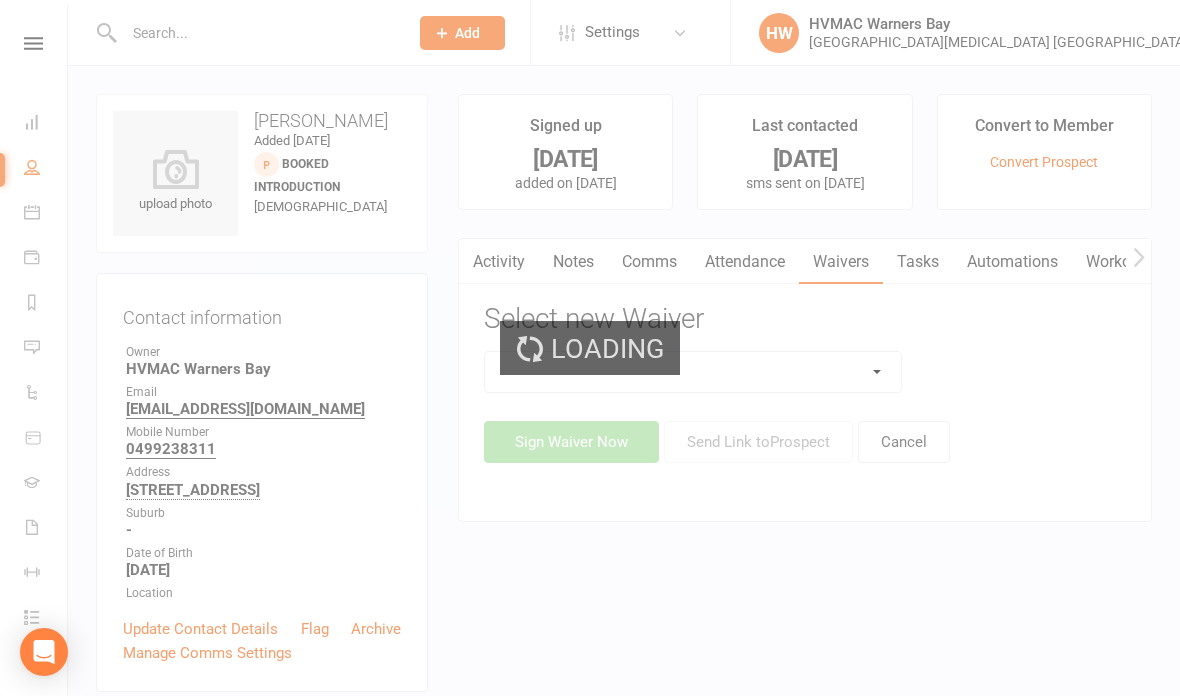 click on "Loading" at bounding box center [590, 348] 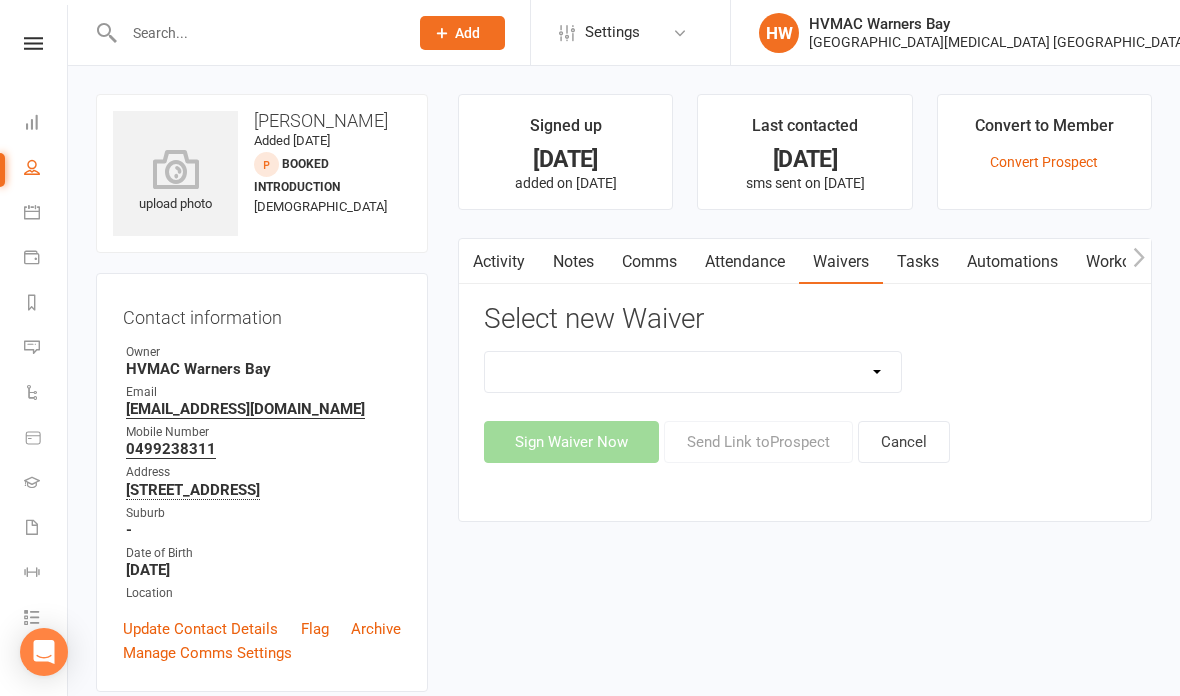 click on "Cancellation Form Cancellation Form - Kinder Kicks Fitness Challenge Goals Assessment Hold Form Membership Downgrade Form Membership Form Membership Form - Black Belt Membership Form - Brazilian Jiu Jitsu Membership Form - Family Membership Form - Fight Fit Membership Form - Kinder Kicks Membership Form - Kinder Kicks (PIF) Membership Form - Kindymites/Minimites Membership Form - Kobudo Membership Form - parent part payment Membership Upgrade Form 2023 New Student Introduction PIF & Lesson Block Memberships Program Goals Assessment - 1st Kyu Program Goals Assessment - Coloured Belts Special Events Update Of Payment Details" at bounding box center (693, 372) 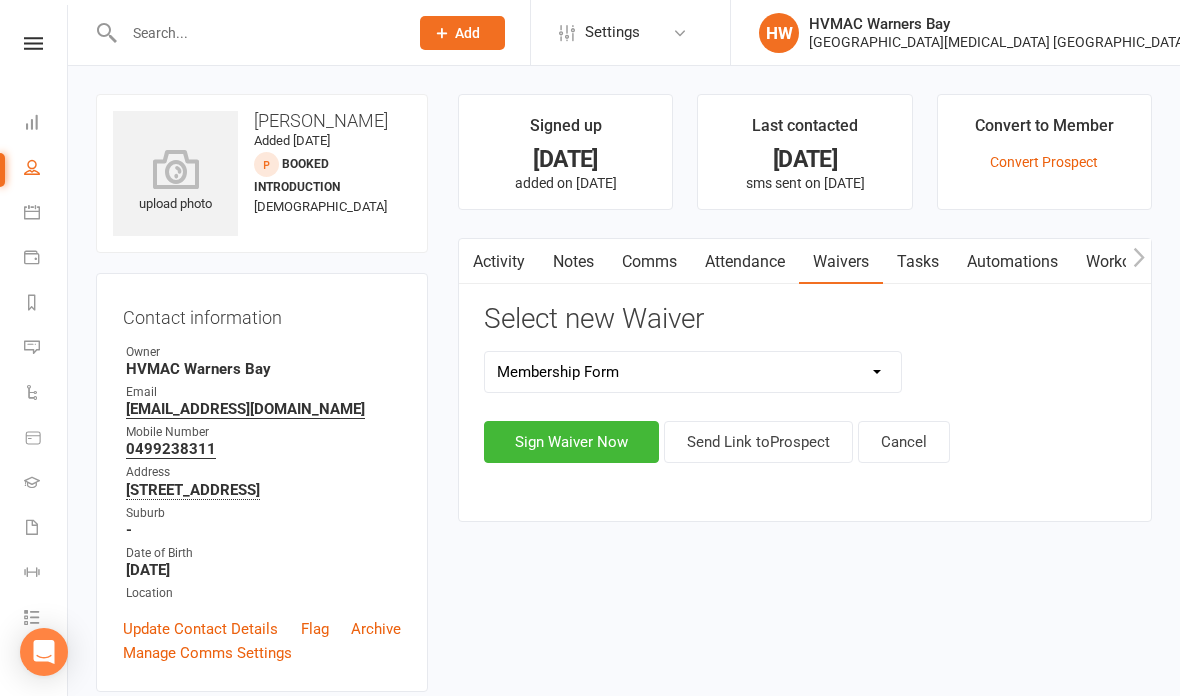 click on "Sign Waiver Now" at bounding box center (571, 442) 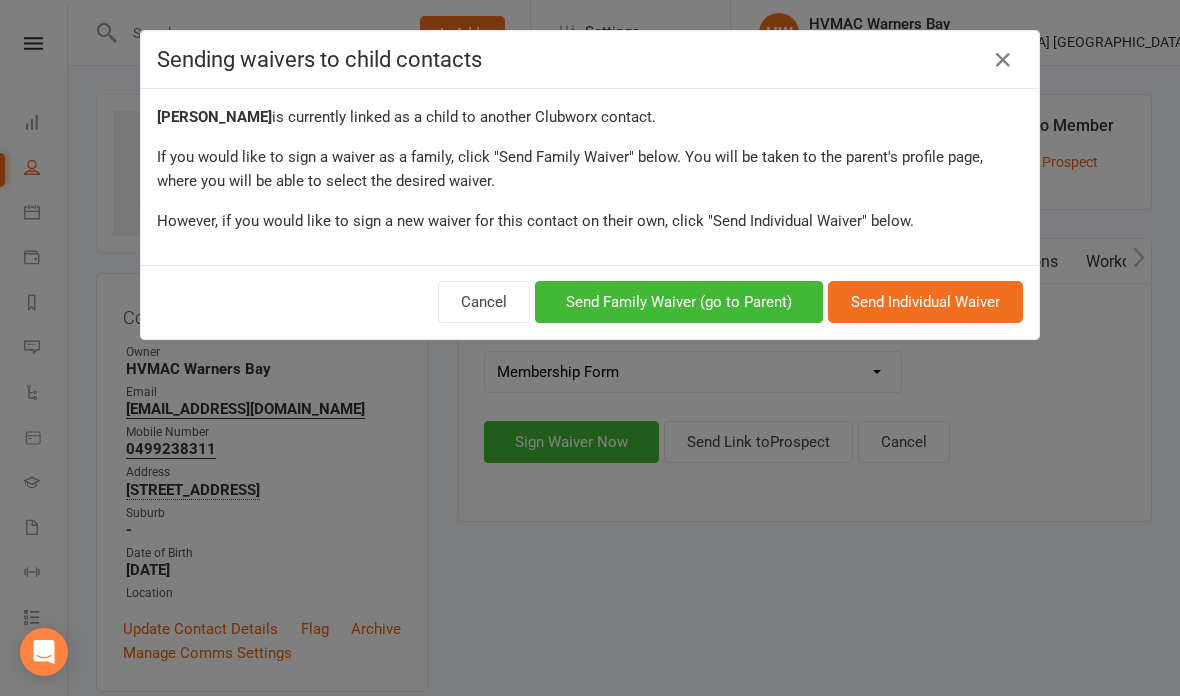 click on "Send Family Waiver (go to Parent)" at bounding box center (679, 302) 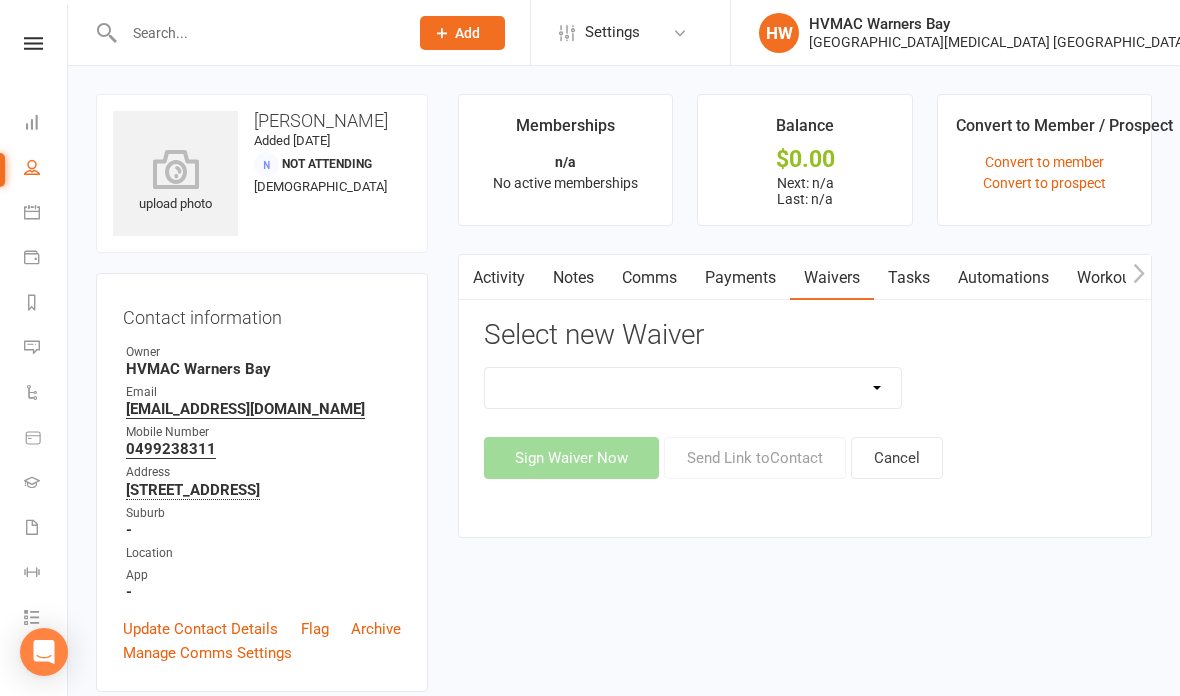 click on "Cancellation Form Cancellation Form - Kinder Kicks Fitness Challenge Goals Assessment Hold Form Membership Downgrade Form Membership Form Membership Form - Black Belt Membership Form - Brazilian Jiu Jitsu Membership Form - Family Membership Form - Fight Fit Membership Form - Kinder Kicks Membership Form - Kinder Kicks (PIF) Membership Form - Kindymites/Minimites Membership Form - Kobudo Membership Form - parent part payment Membership Upgrade Form 2023 New Student Introduction PIF & Lesson Block Memberships Program Goals Assessment - 1st Kyu Program Goals Assessment - Coloured Belts Special Events Update Of Payment Details" at bounding box center (693, 388) 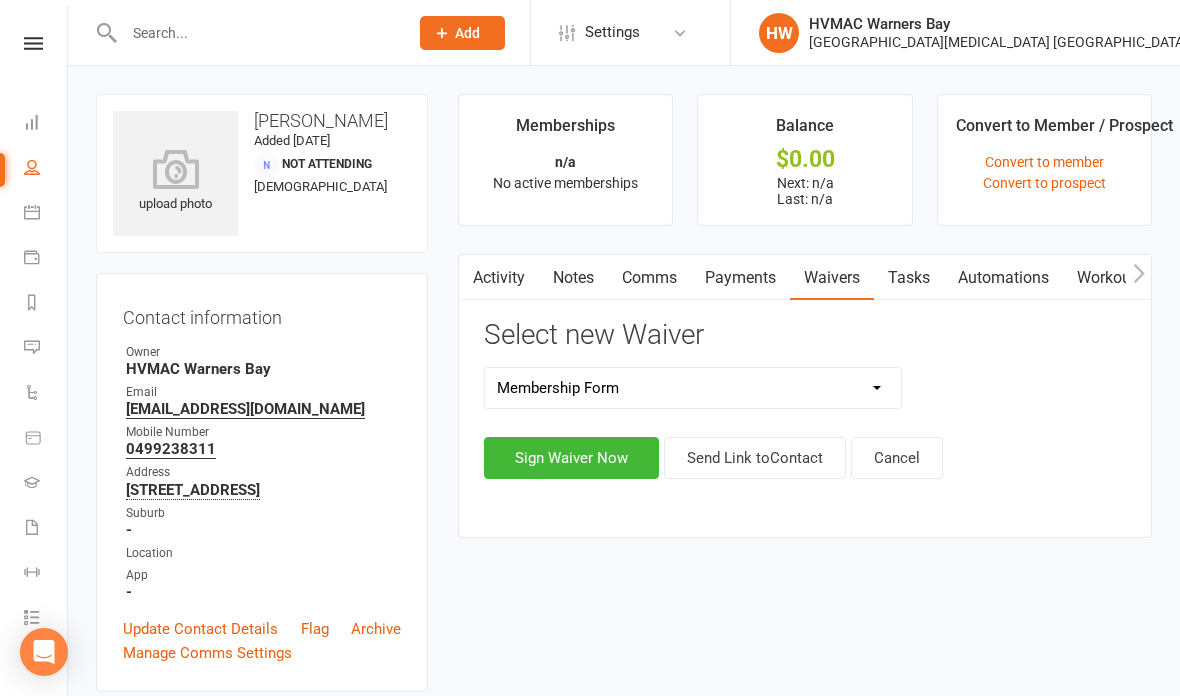 click on "Sign Waiver Now" at bounding box center (571, 458) 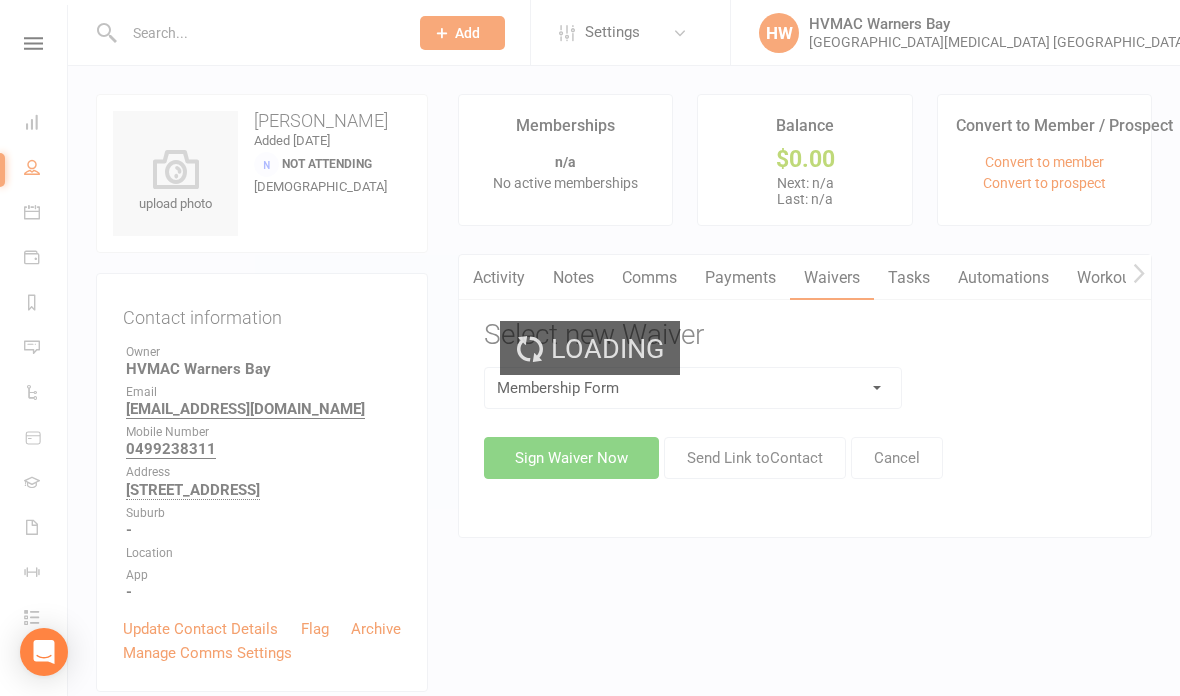 select on "bank_account" 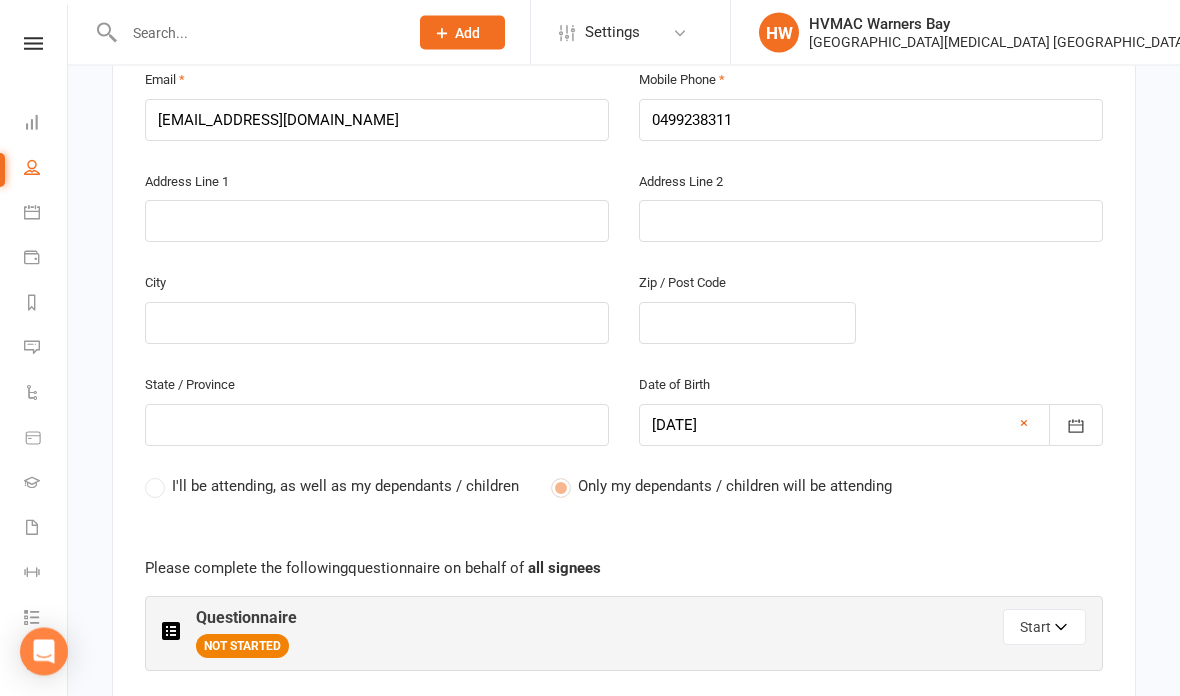 scroll, scrollTop: 700, scrollLeft: 0, axis: vertical 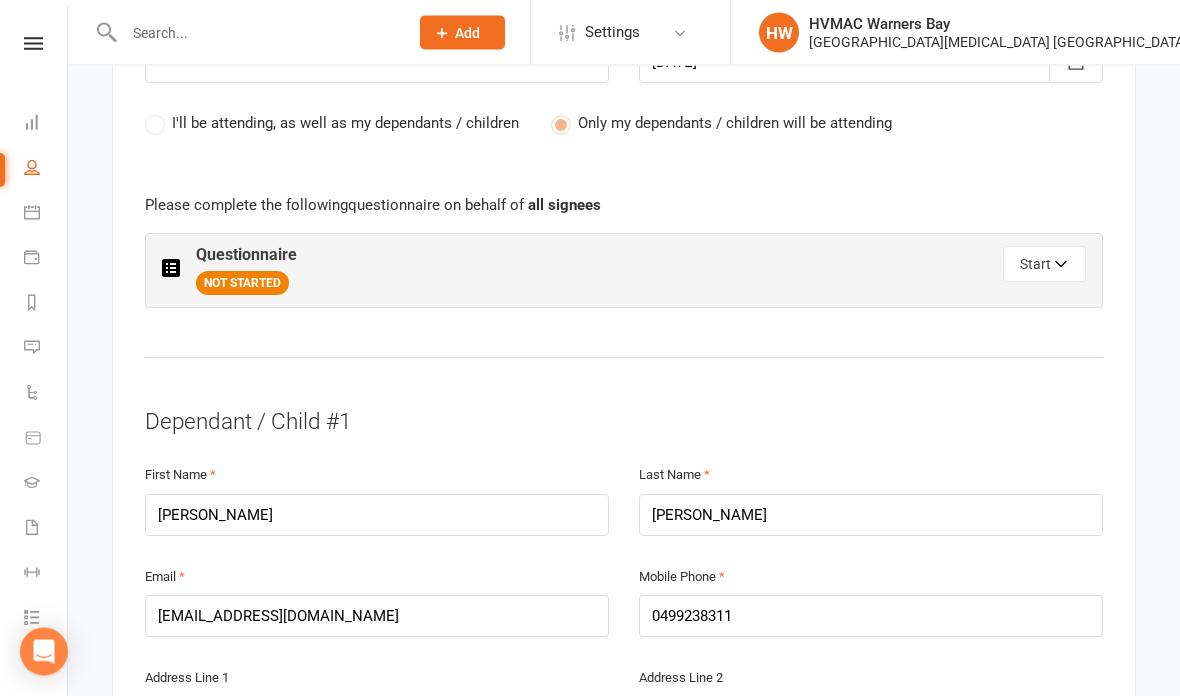 click on "Start" at bounding box center (1044, 265) 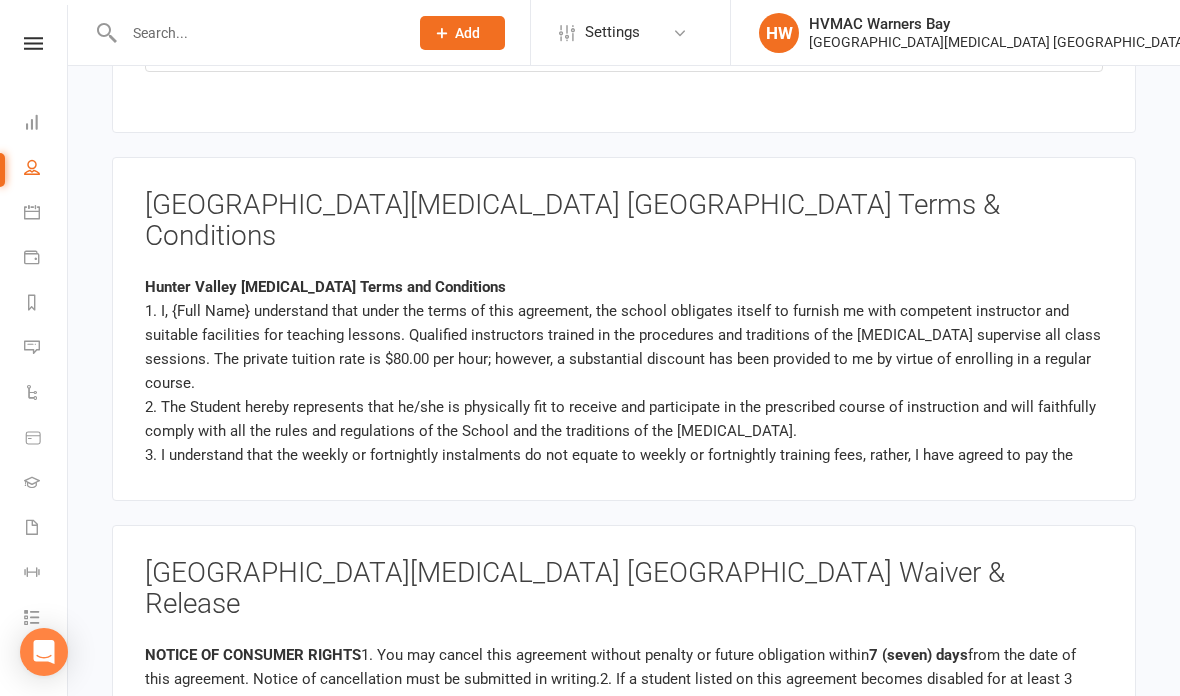 scroll, scrollTop: 3041, scrollLeft: 0, axis: vertical 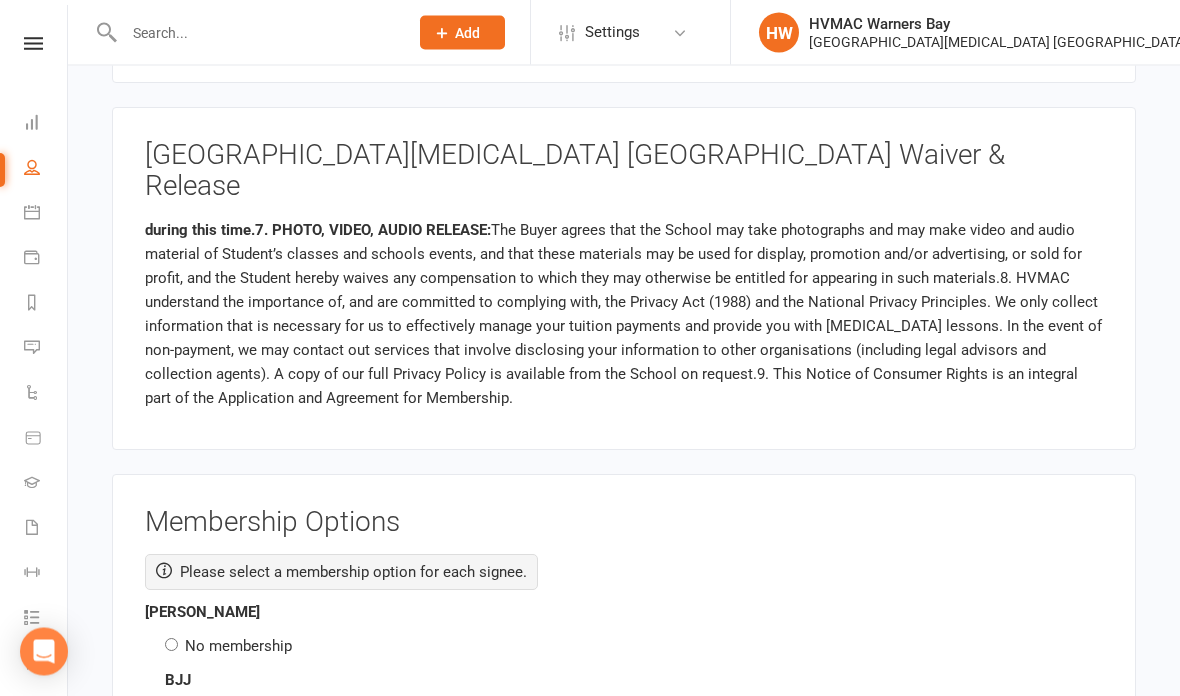 click on "No membership" at bounding box center (171, 645) 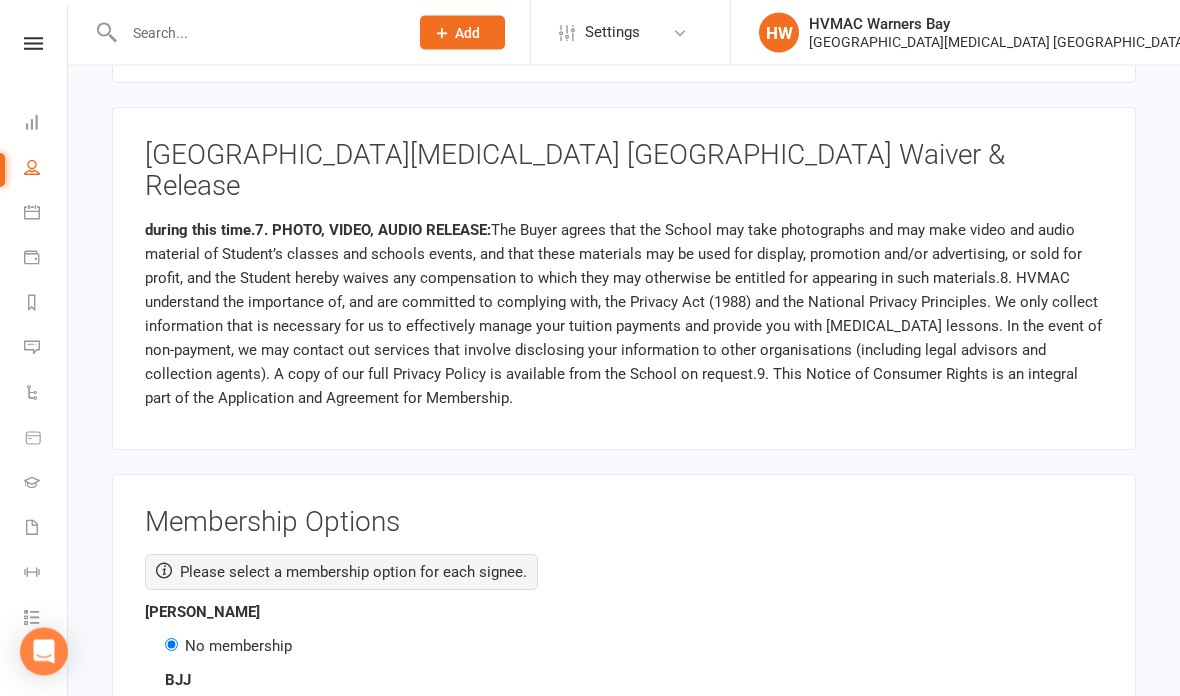 radio on "false" 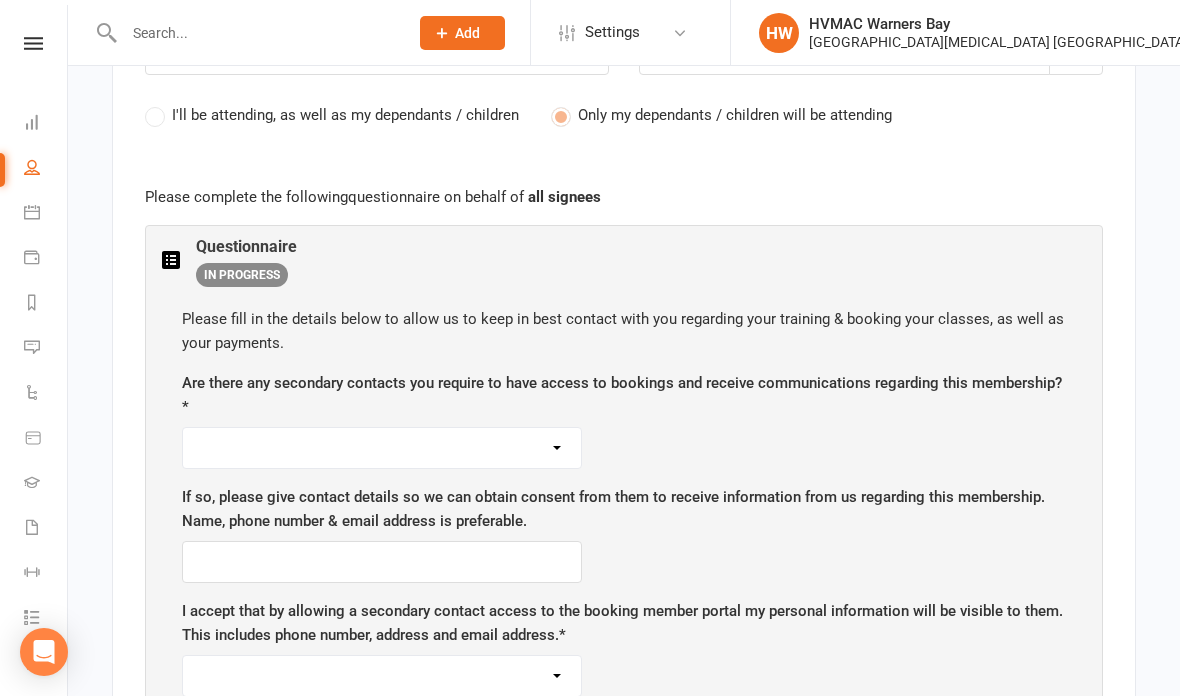 scroll, scrollTop: 1085, scrollLeft: 0, axis: vertical 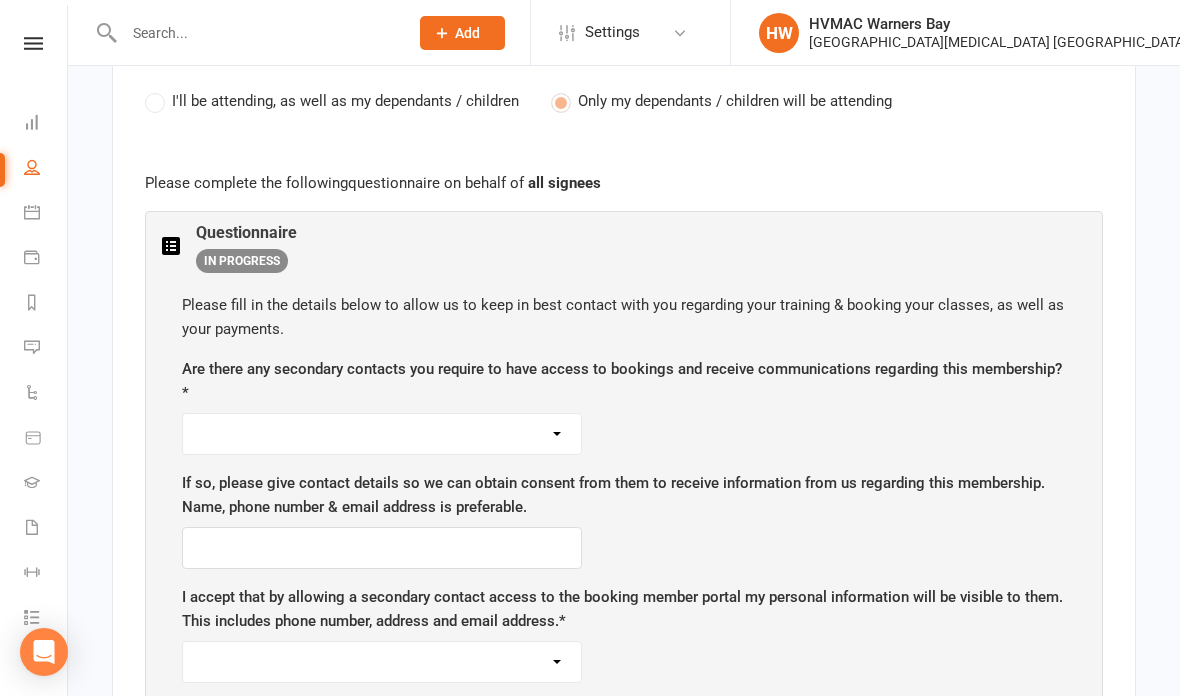 click on "Yes No" at bounding box center [382, 434] 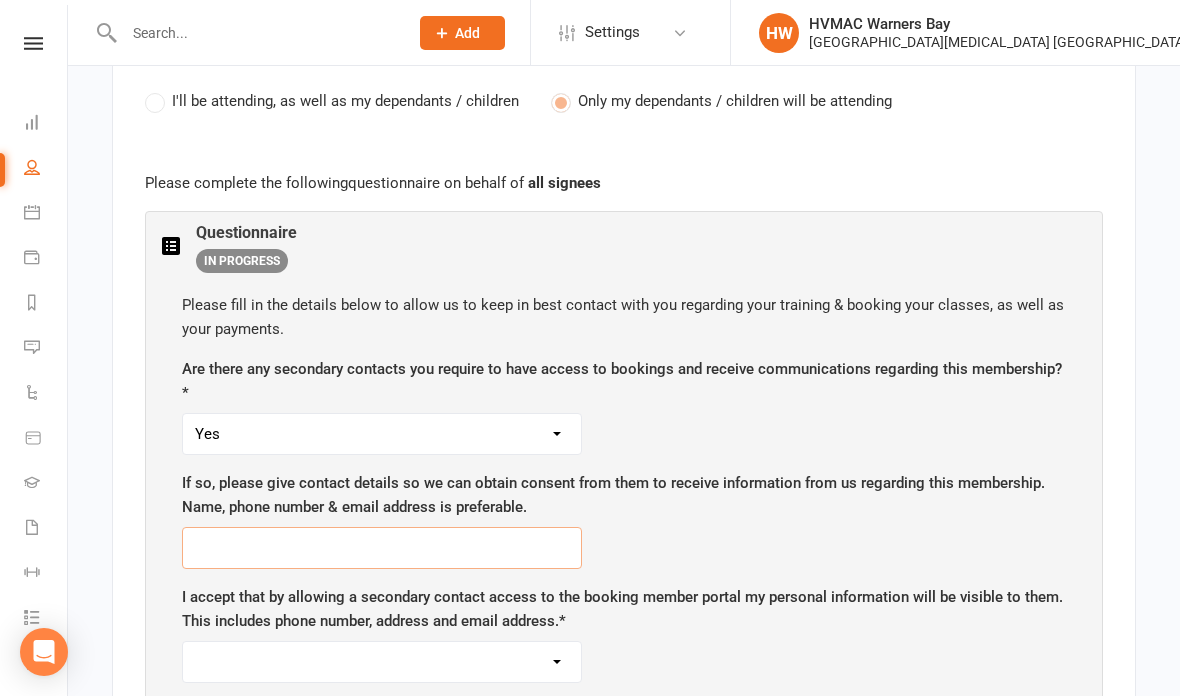 click at bounding box center [382, 548] 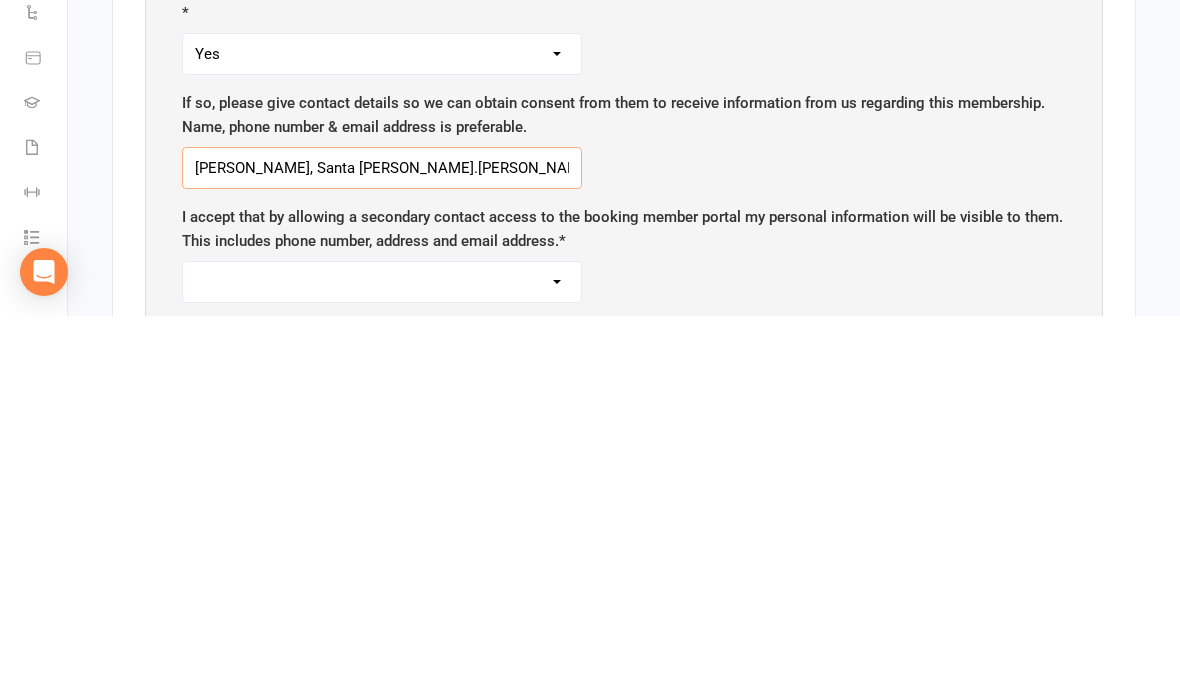 click on "Miguel, Santa Maria.mike" at bounding box center (382, 548) 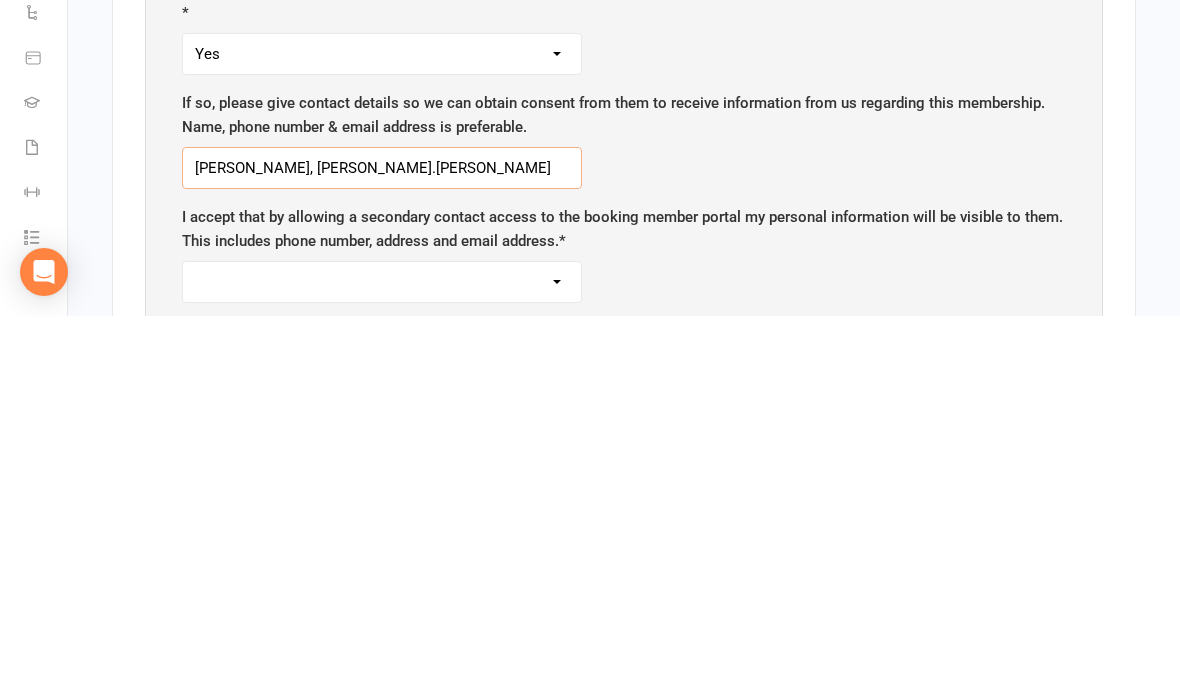 click on "Miguel, santamaria.mike" at bounding box center (382, 548) 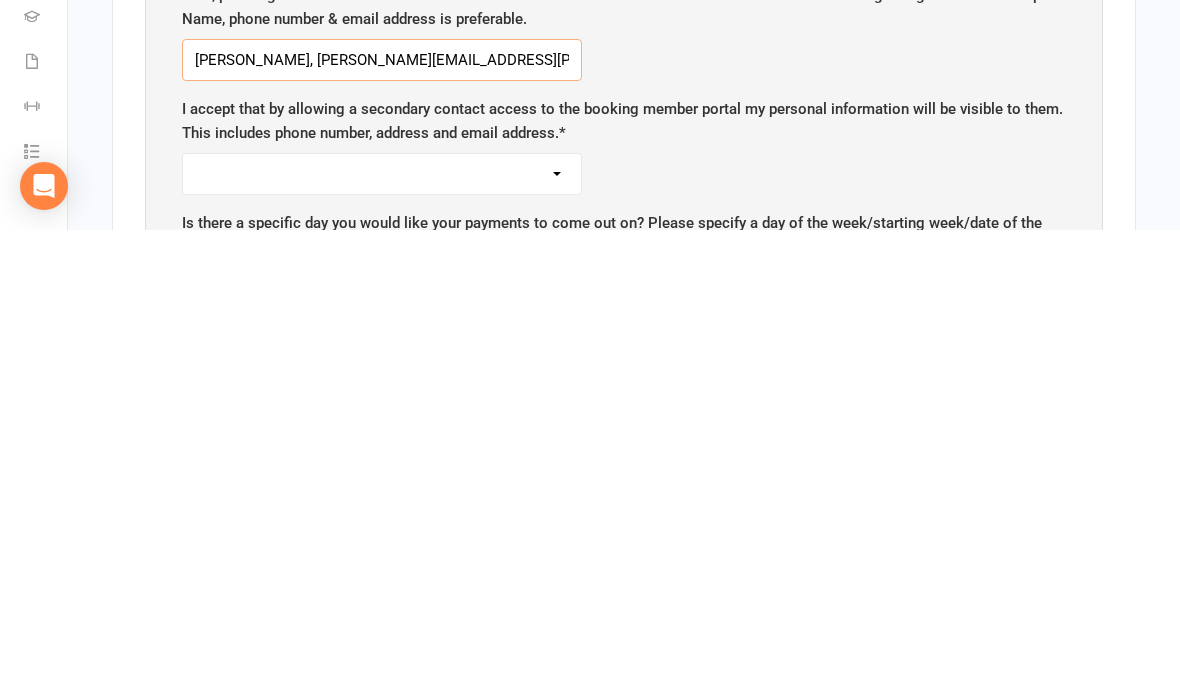 type on "Miguel, santamaria.mike@gmail.com, 0400570226" 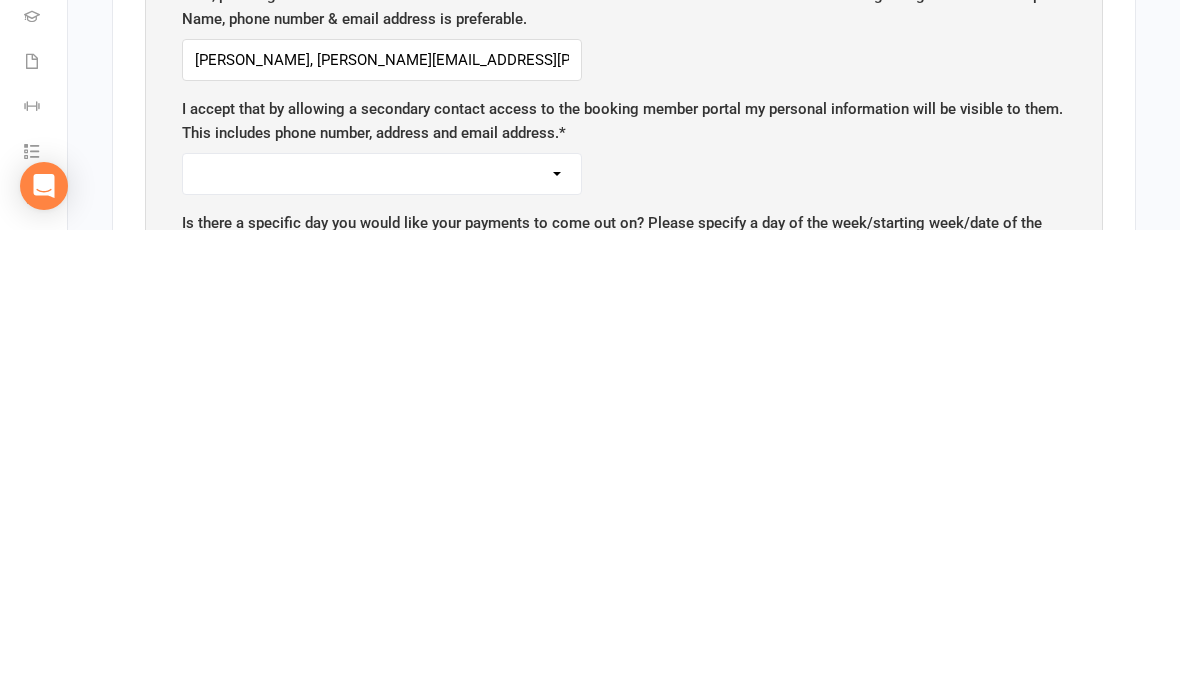 click on "Yes No" at bounding box center (382, 640) 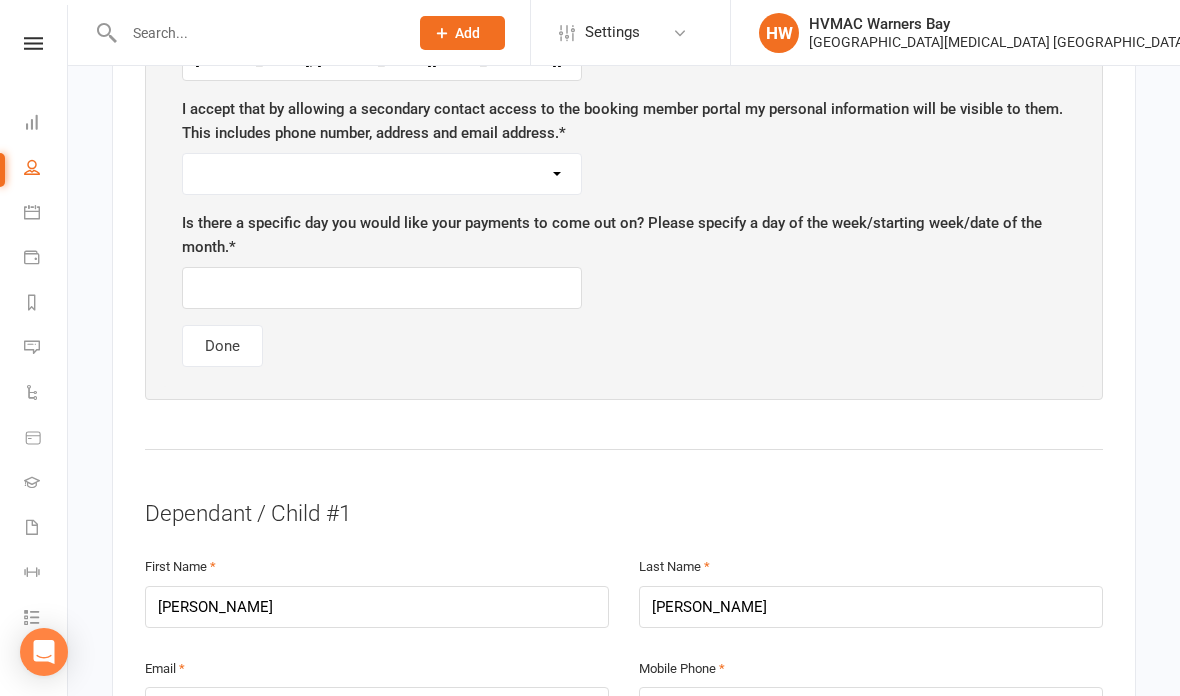 select on "Yes" 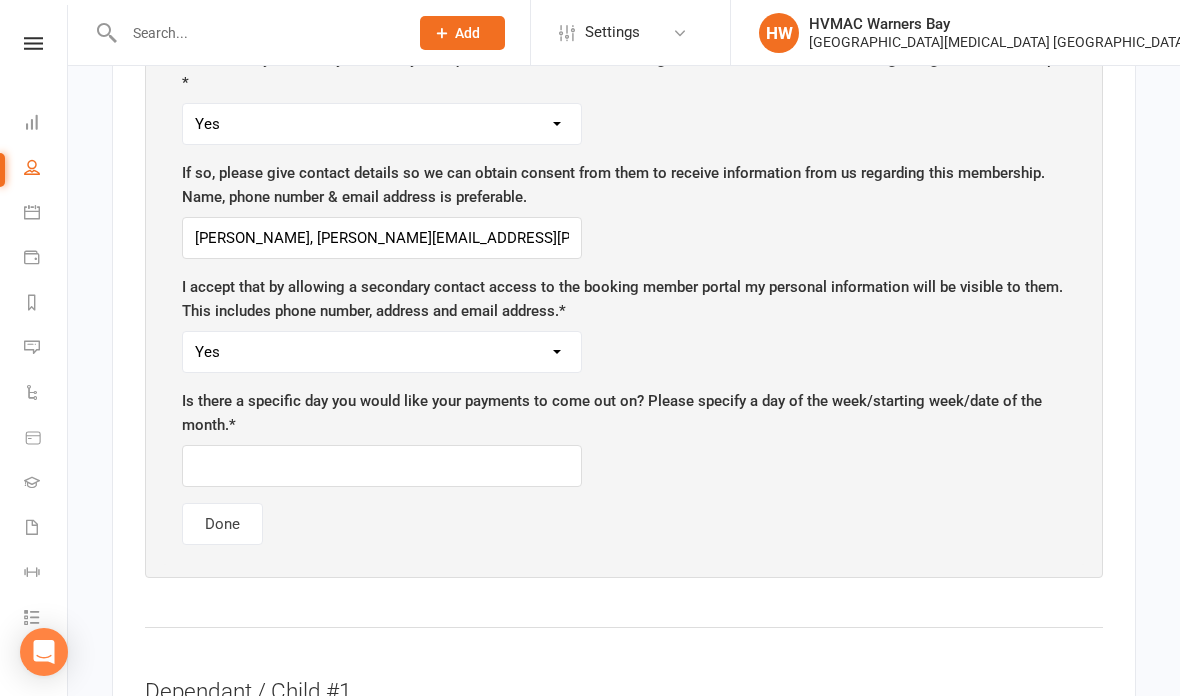 scroll, scrollTop: 1390, scrollLeft: 0, axis: vertical 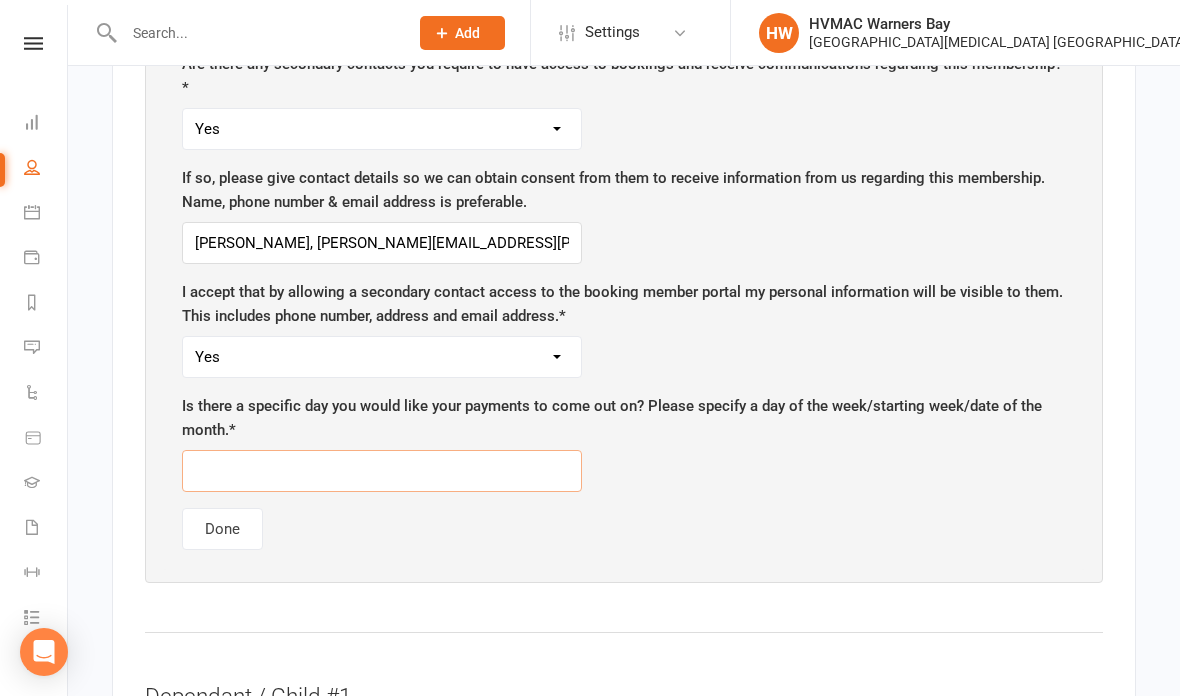 click at bounding box center (382, 471) 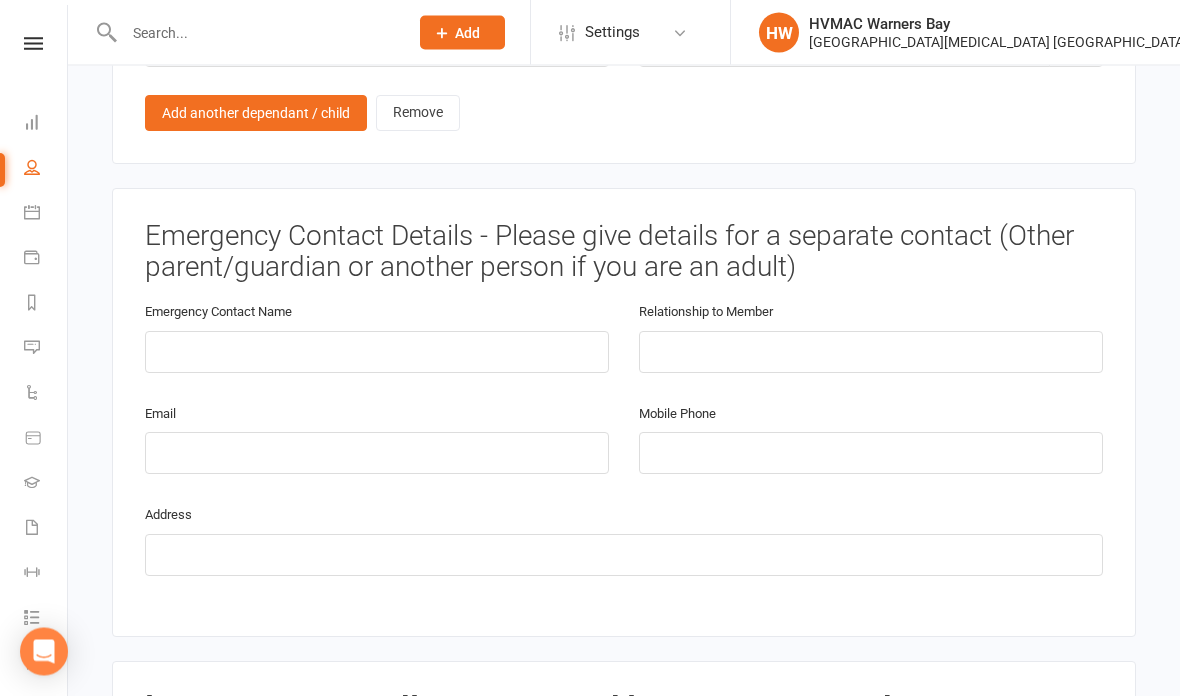 scroll, scrollTop: 2541, scrollLeft: 0, axis: vertical 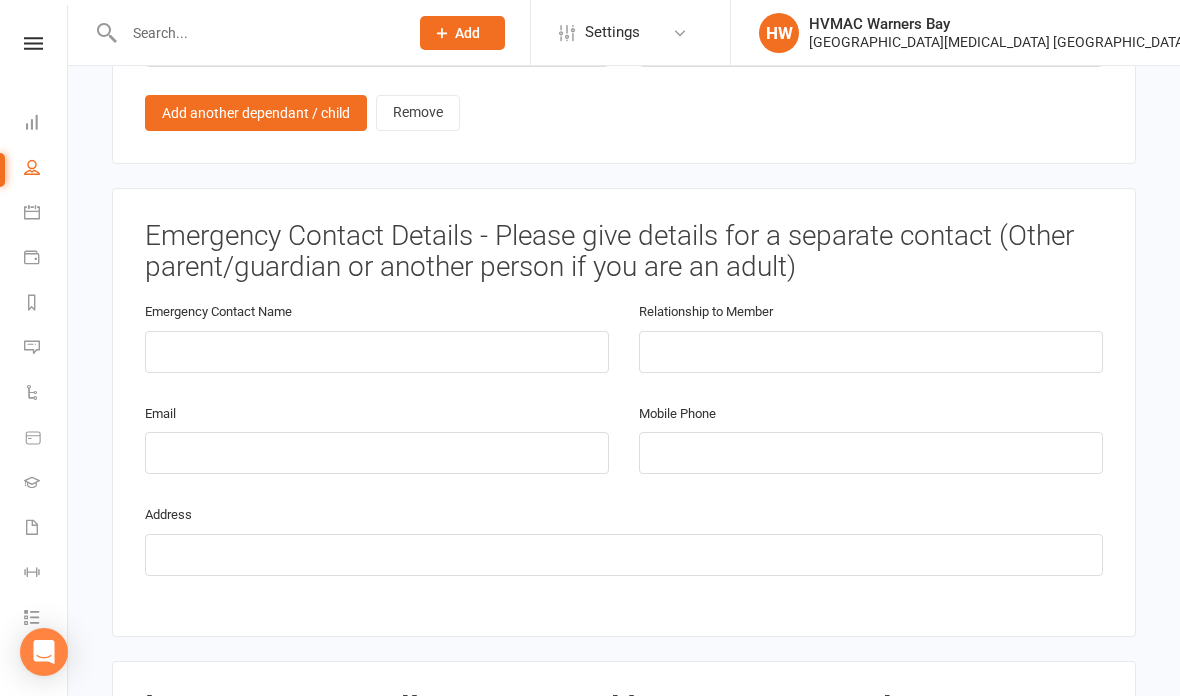 type on "50% off first month of training (VIP PASS)" 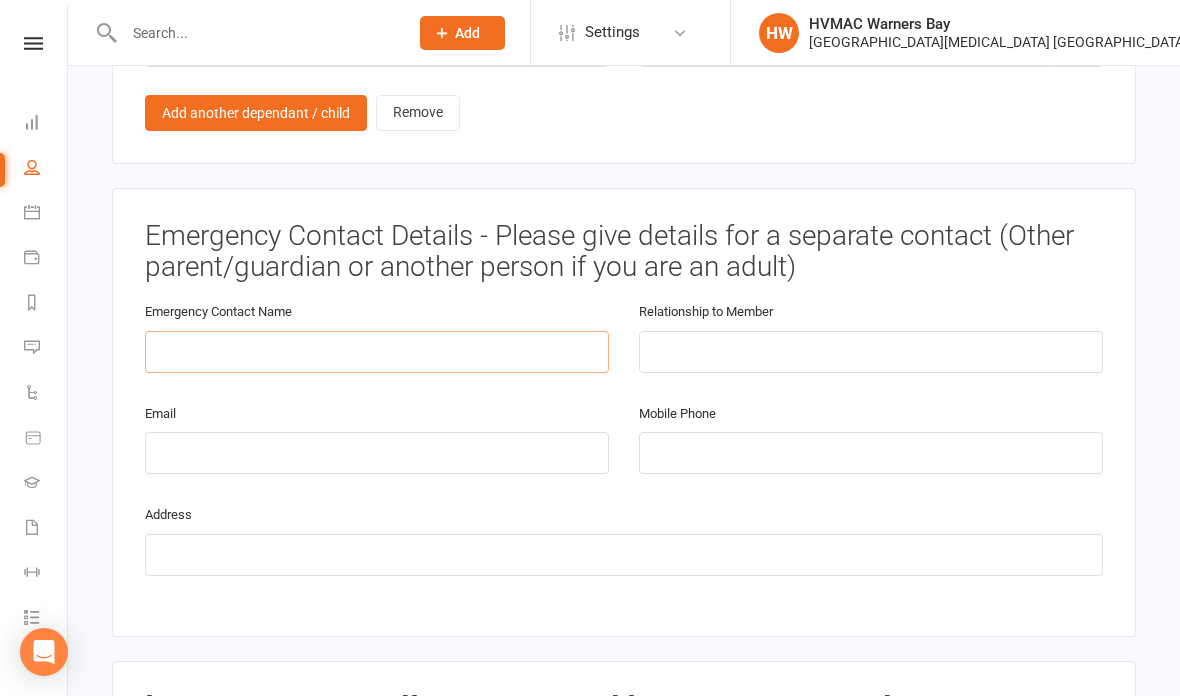 click at bounding box center (377, 352) 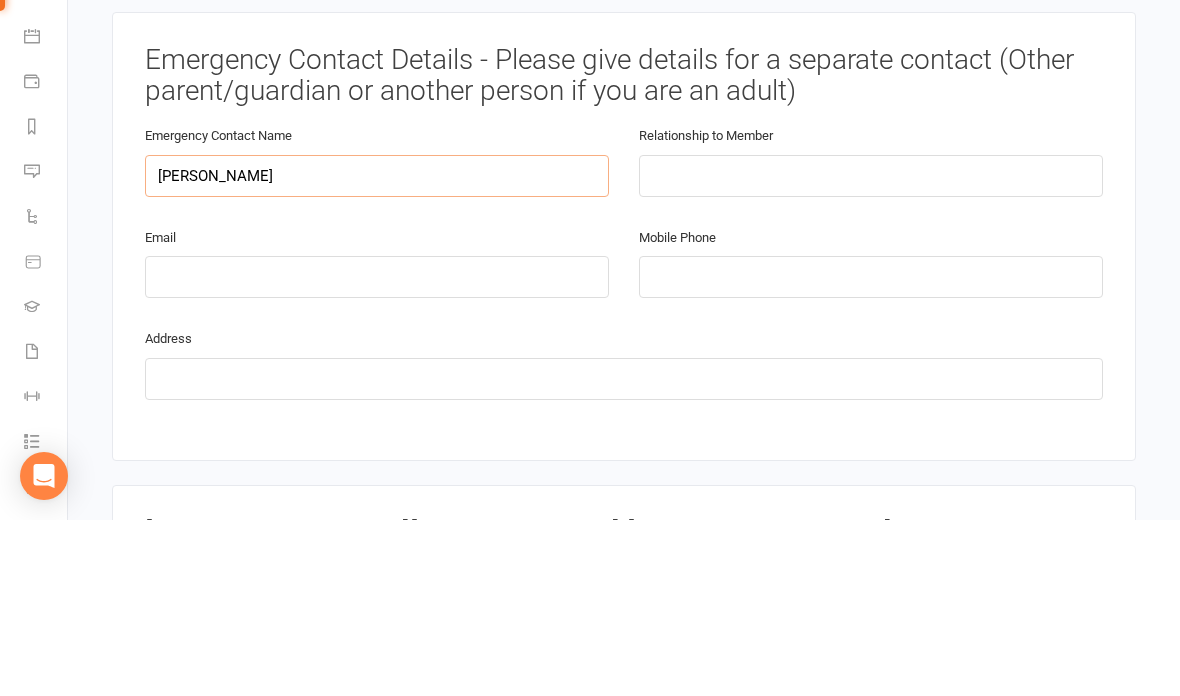 type on "Miguel" 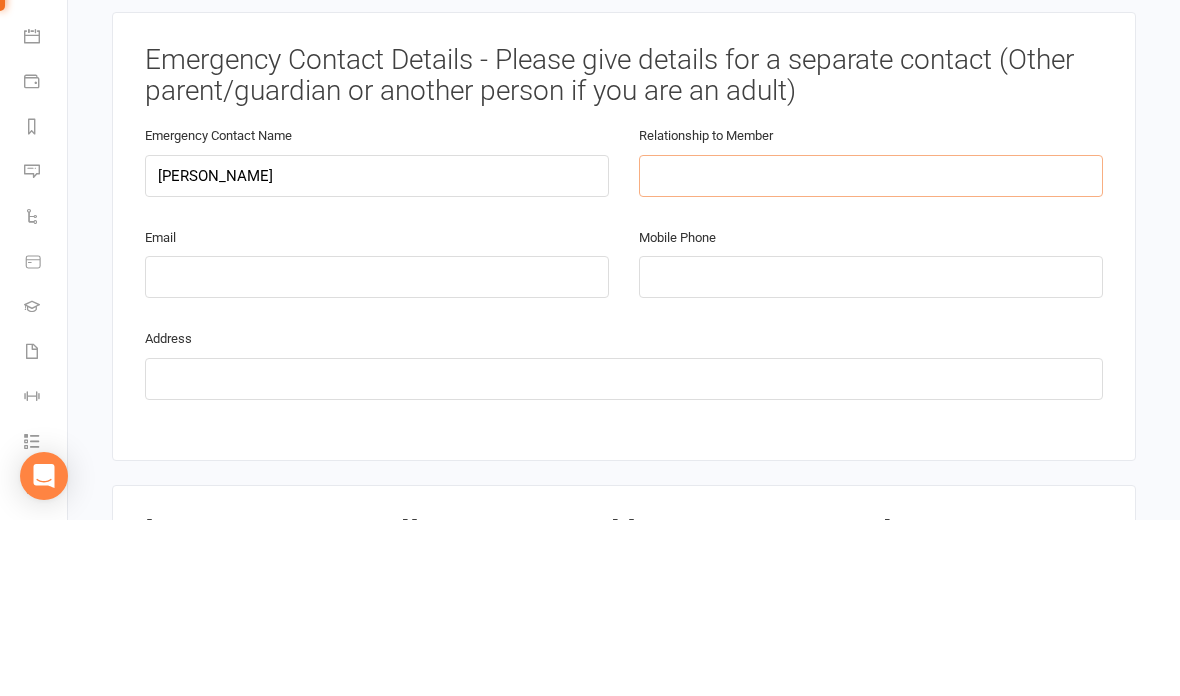 click at bounding box center (871, 352) 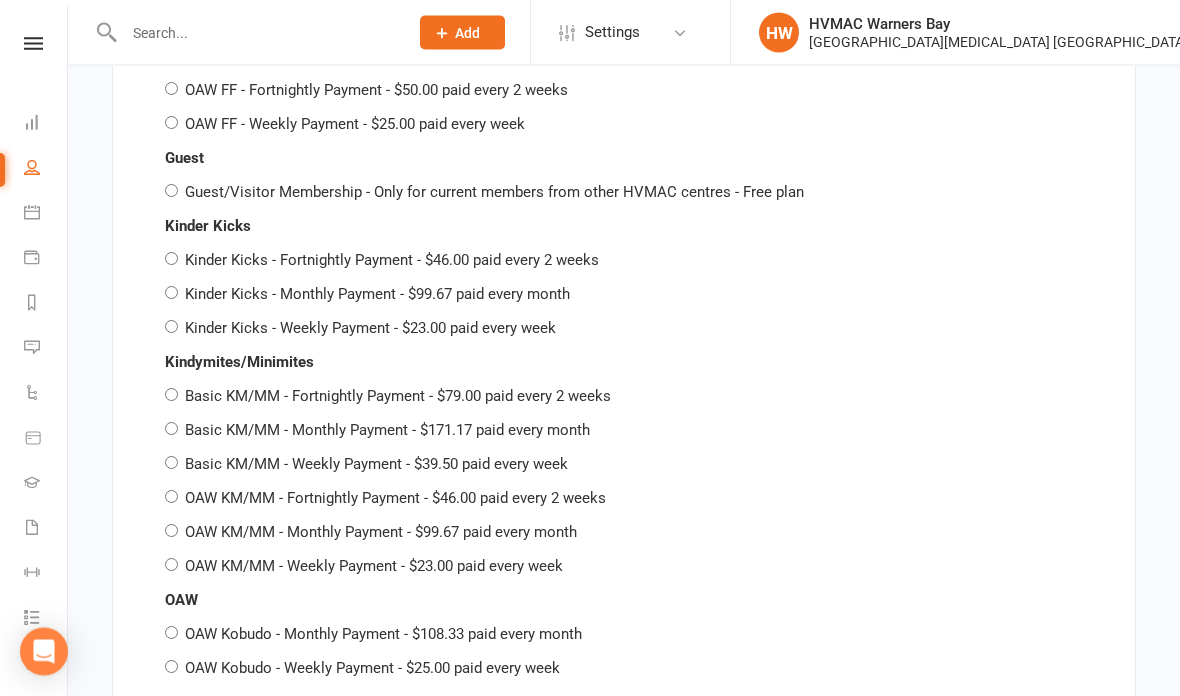 scroll, scrollTop: 5709, scrollLeft: 0, axis: vertical 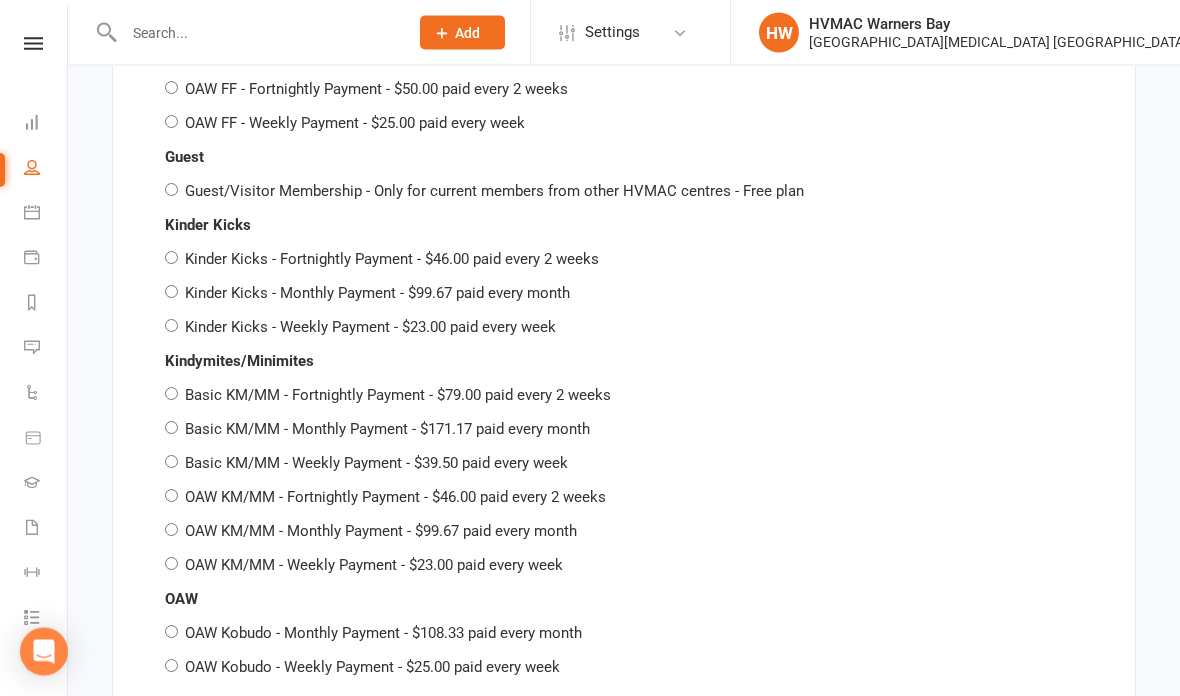 type on "Father" 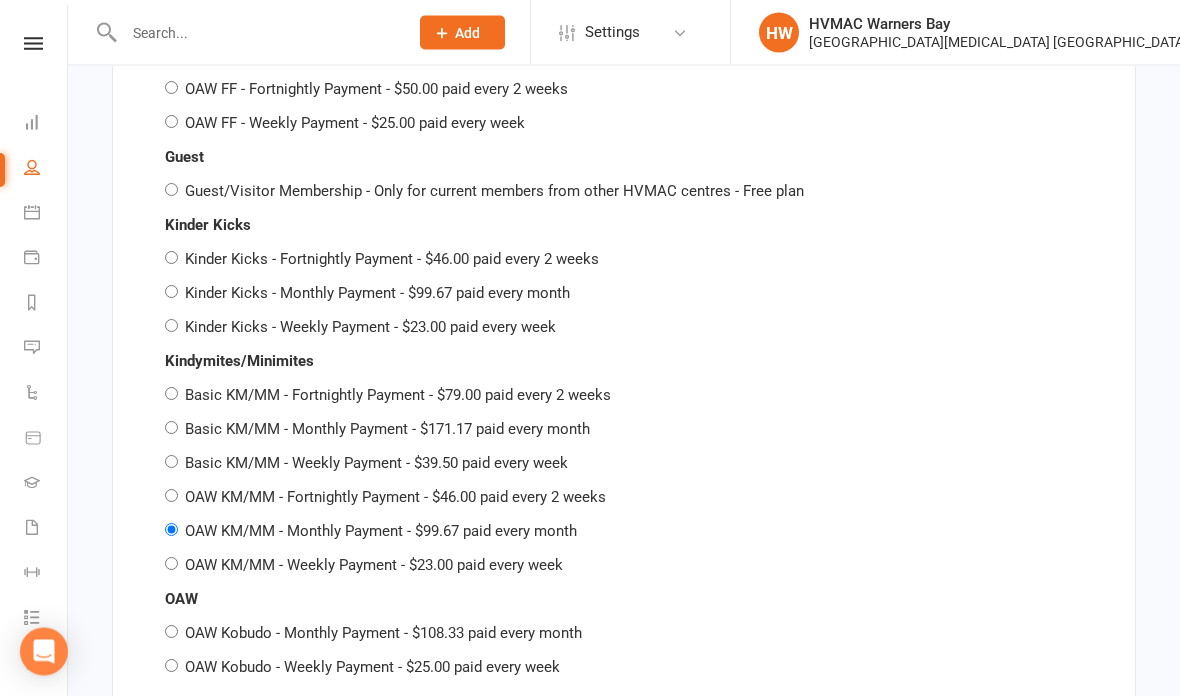 radio on "false" 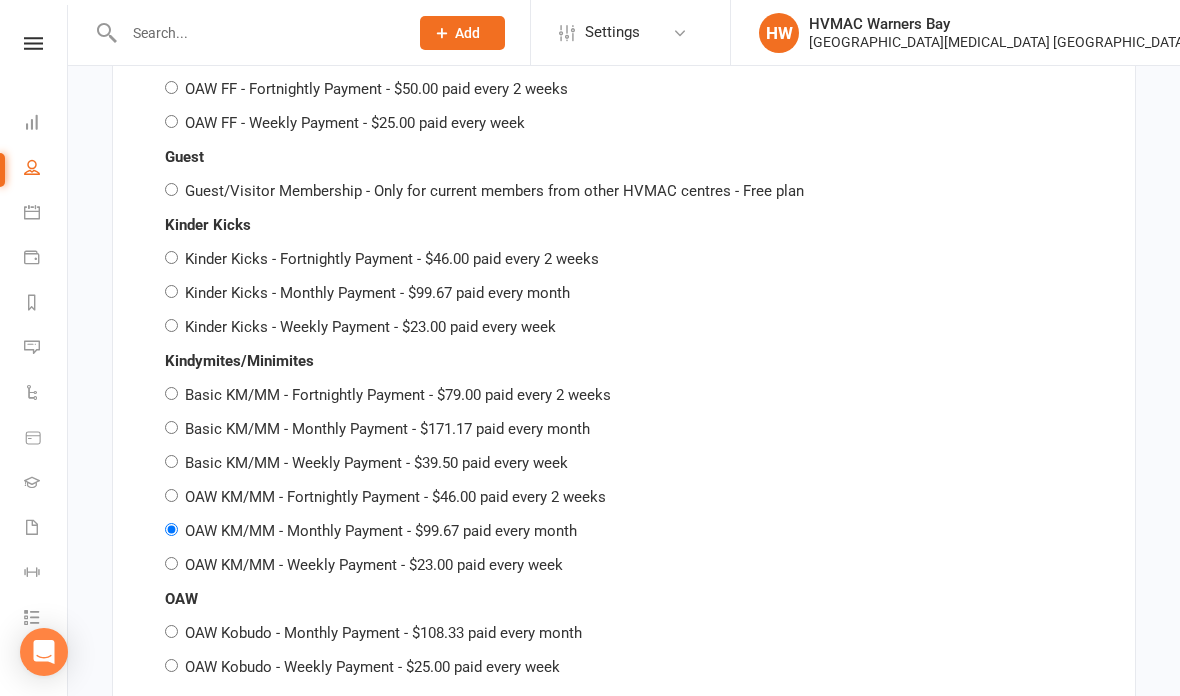 click on "OAW KM/MM - Weekly Payment - $23.00 paid every week" at bounding box center [634, 565] 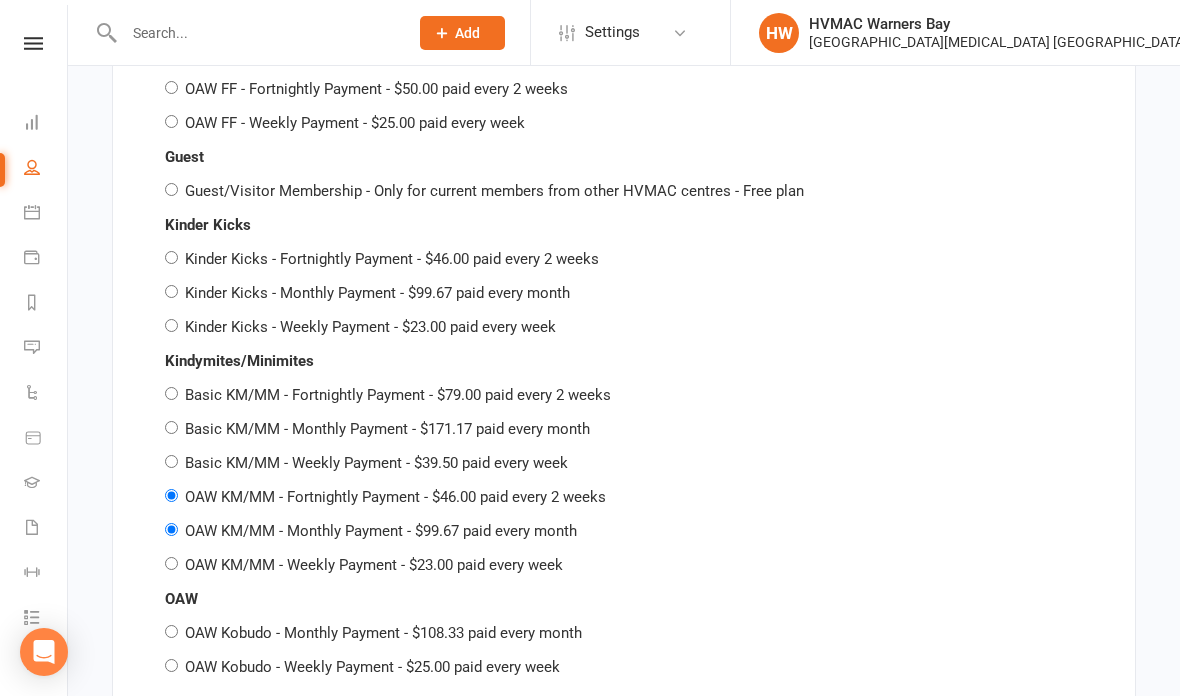 radio on "false" 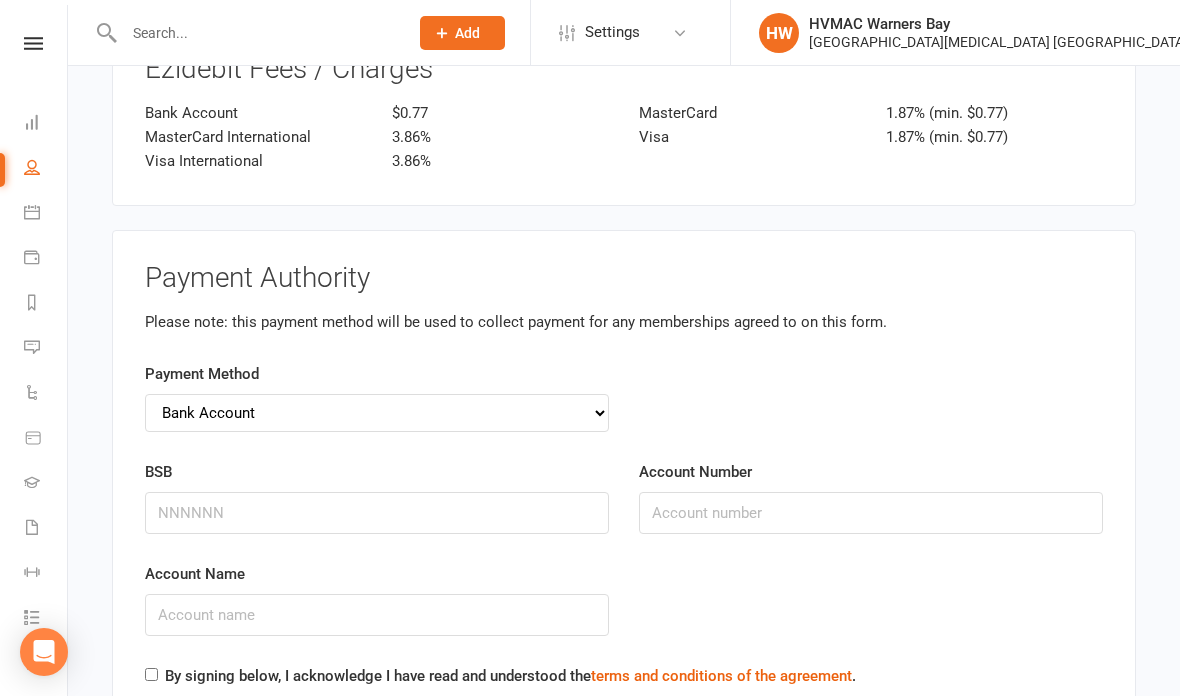 scroll, scrollTop: 6715, scrollLeft: 0, axis: vertical 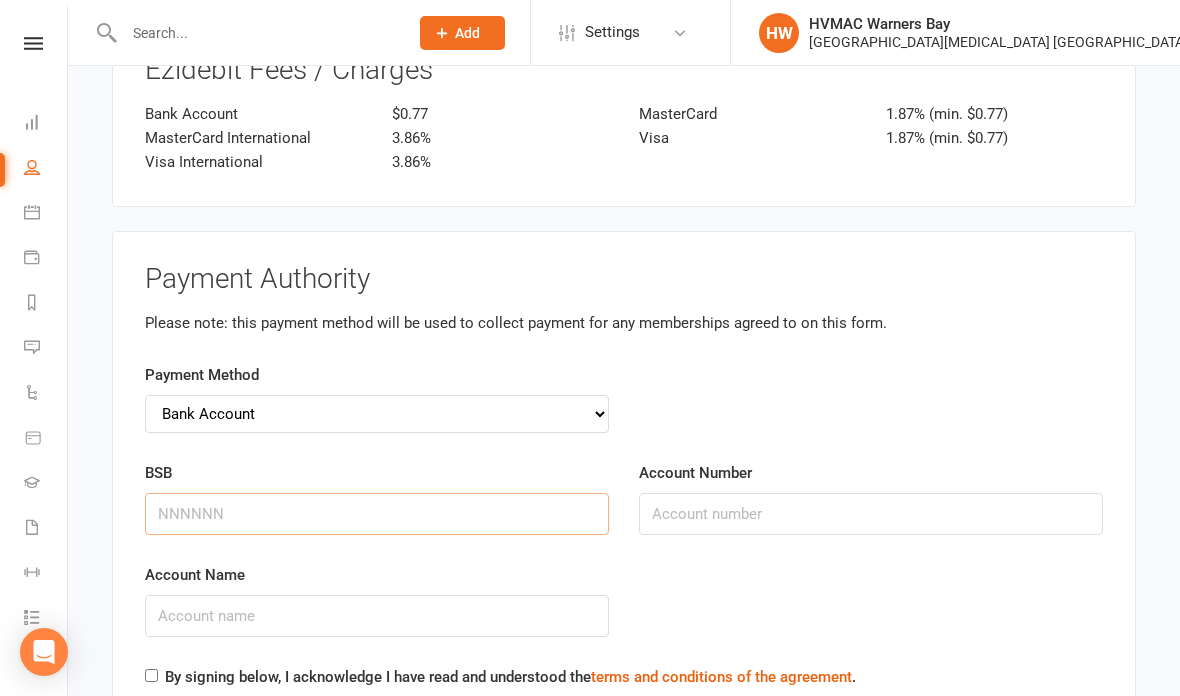 click on "BSB" at bounding box center (377, 514) 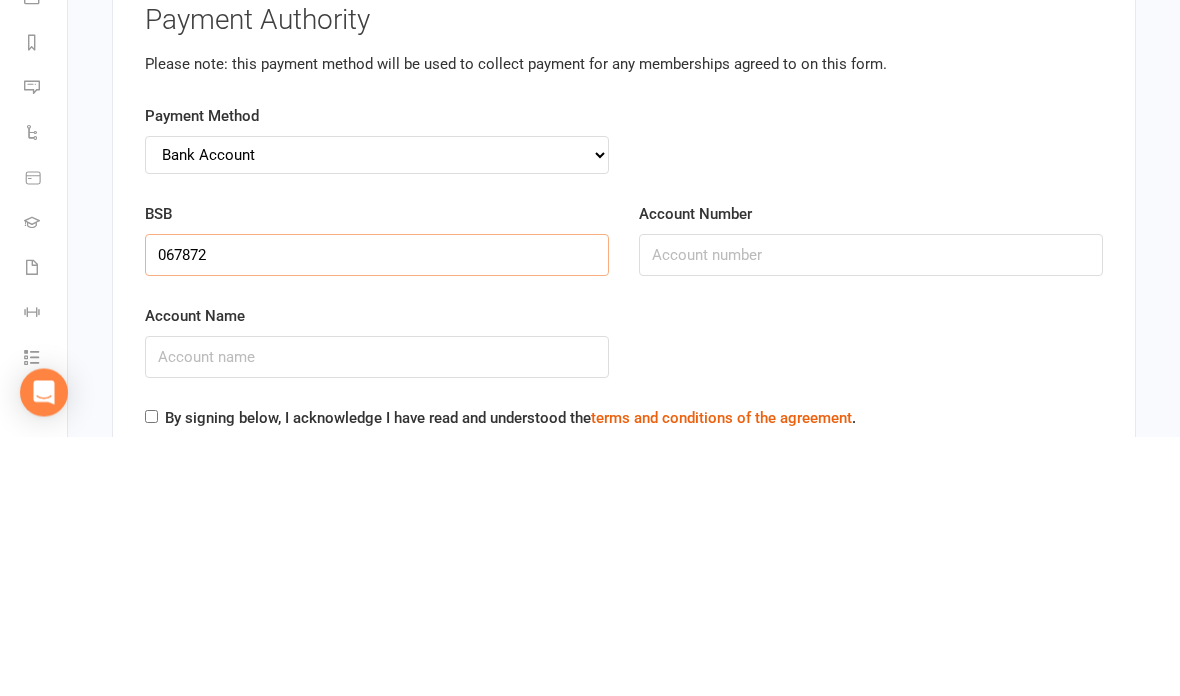 type on "067872" 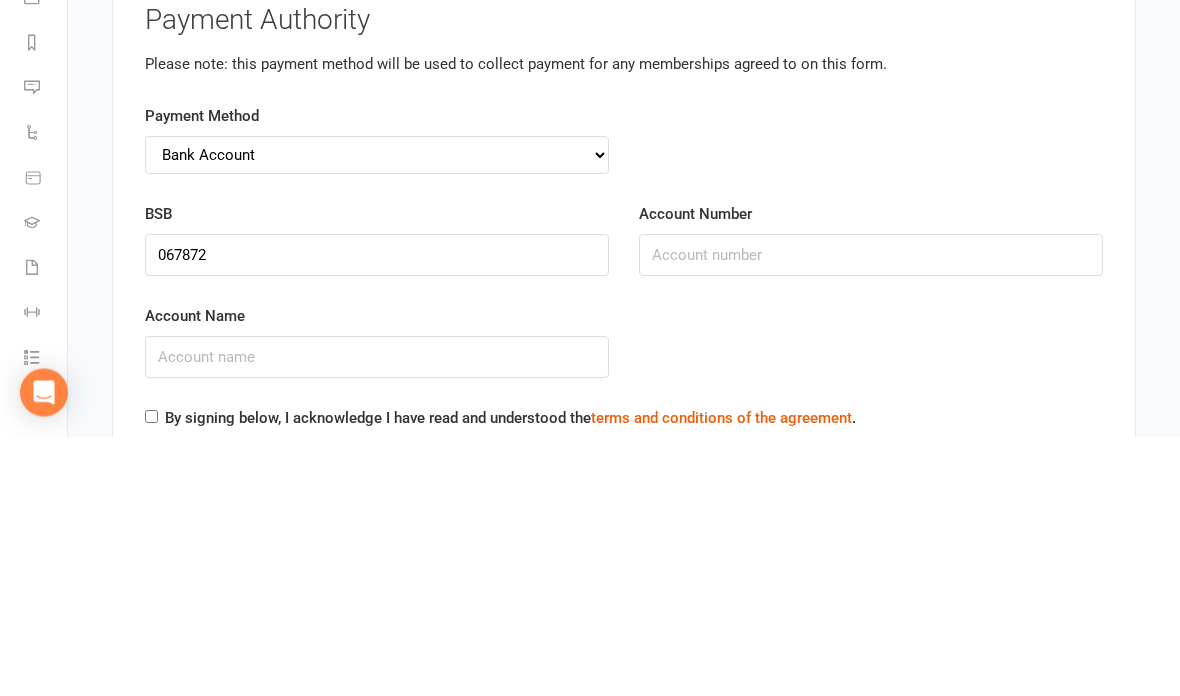 click on "Account Number" at bounding box center (871, 515) 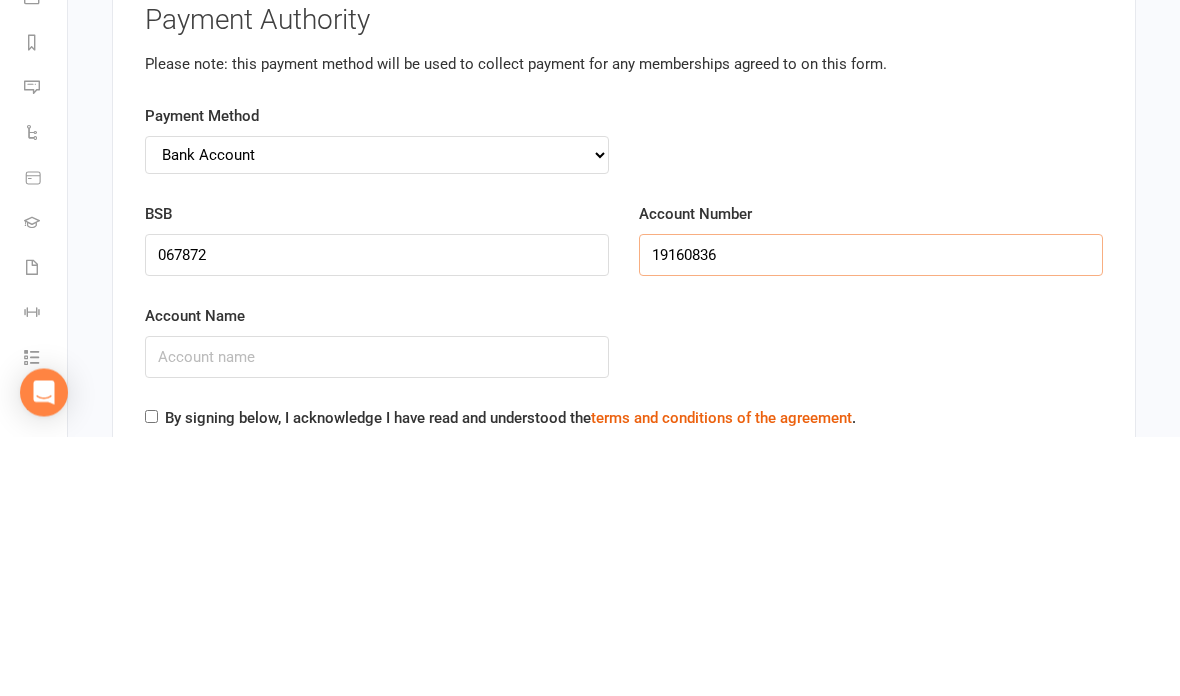 type on "19160836" 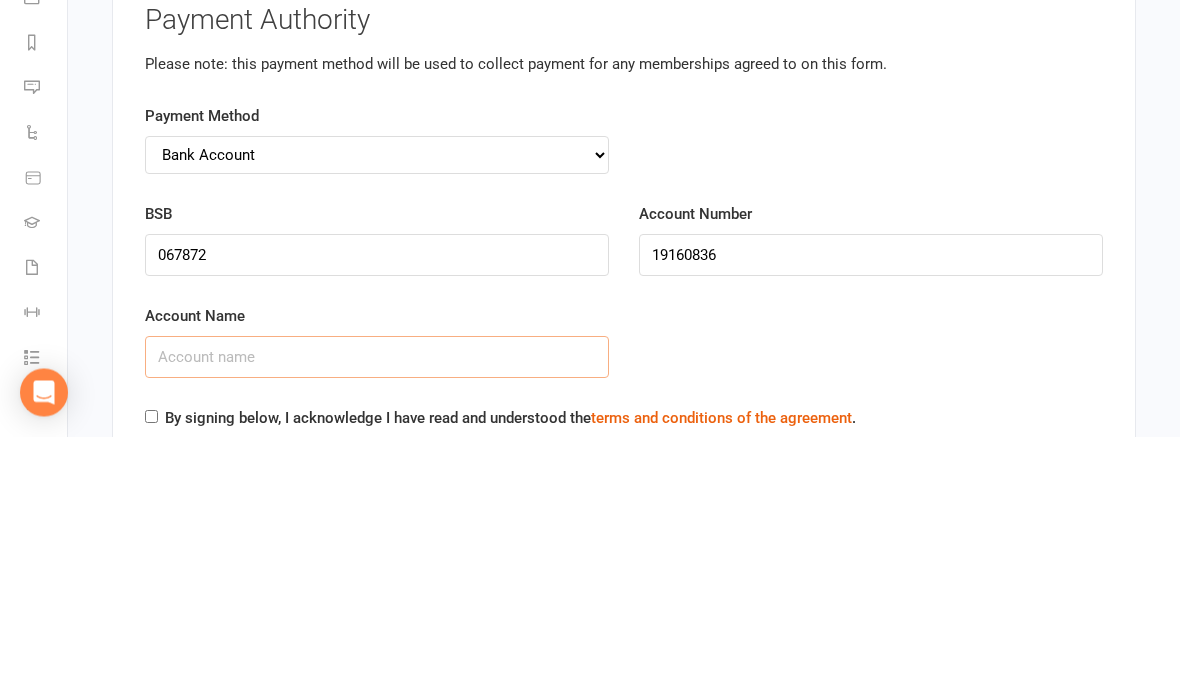 click on "Account Name" at bounding box center [377, 617] 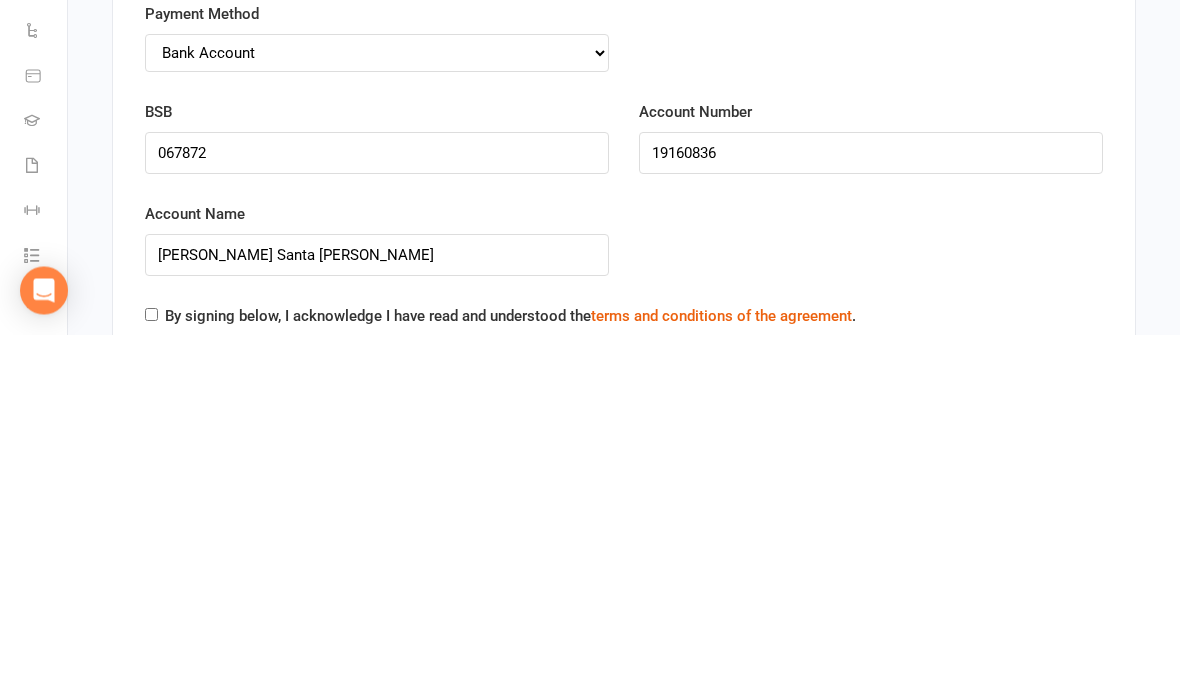 scroll, scrollTop: 7076, scrollLeft: 0, axis: vertical 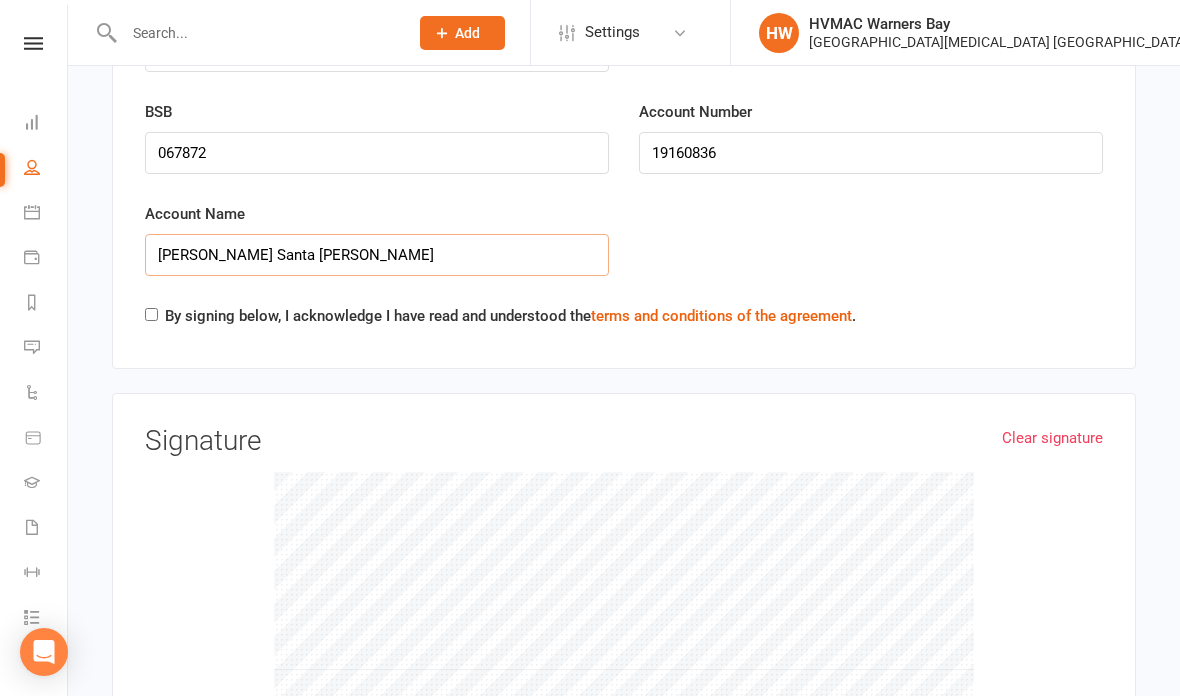 type on "Maureen Martinez Santa Maria" 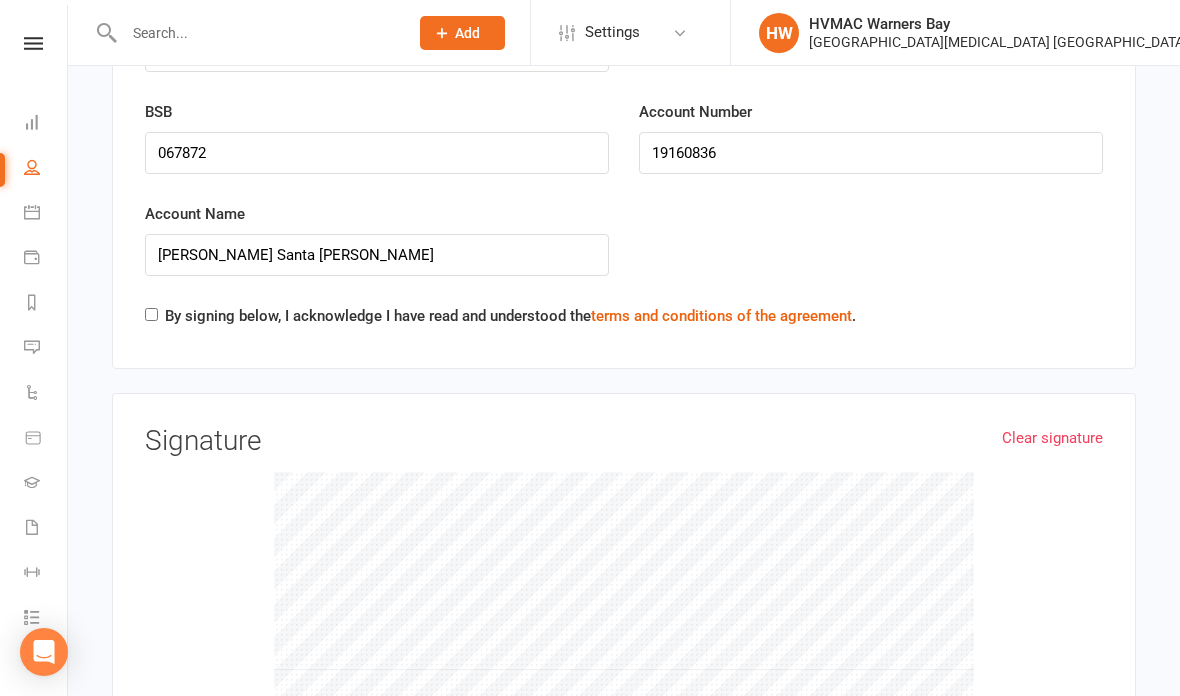 click on "By signing below, I acknowledge I have read and understood the  terms and conditions of the agreement ." at bounding box center [151, 314] 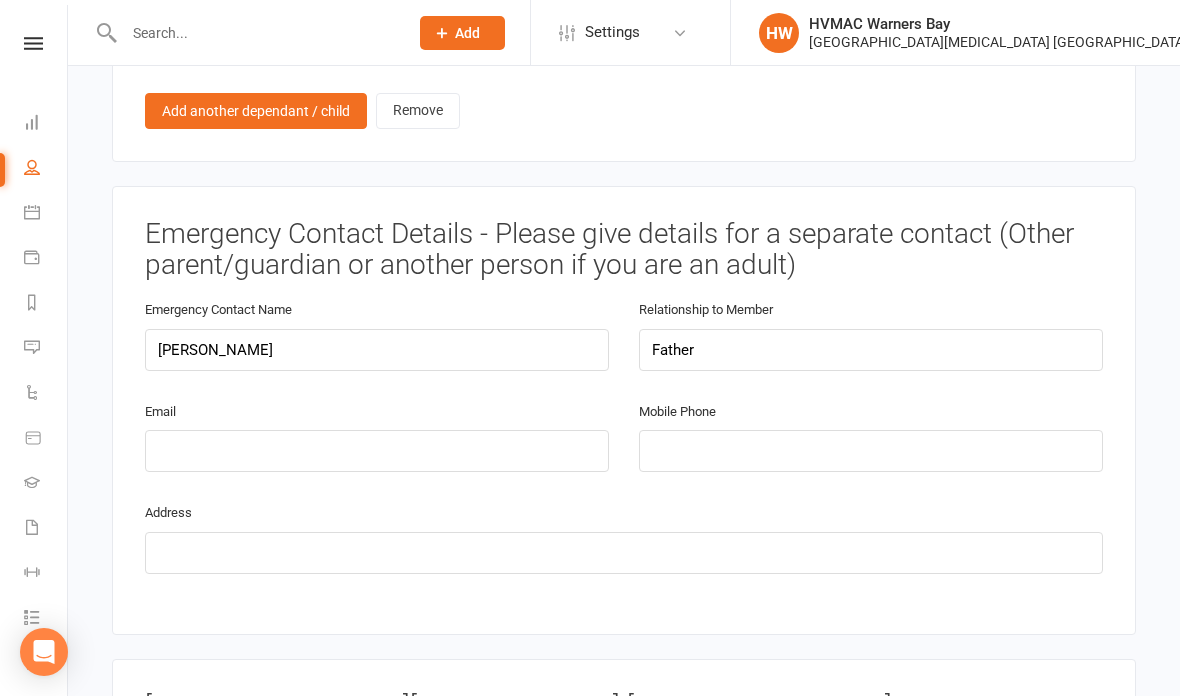 scroll, scrollTop: 2544, scrollLeft: 0, axis: vertical 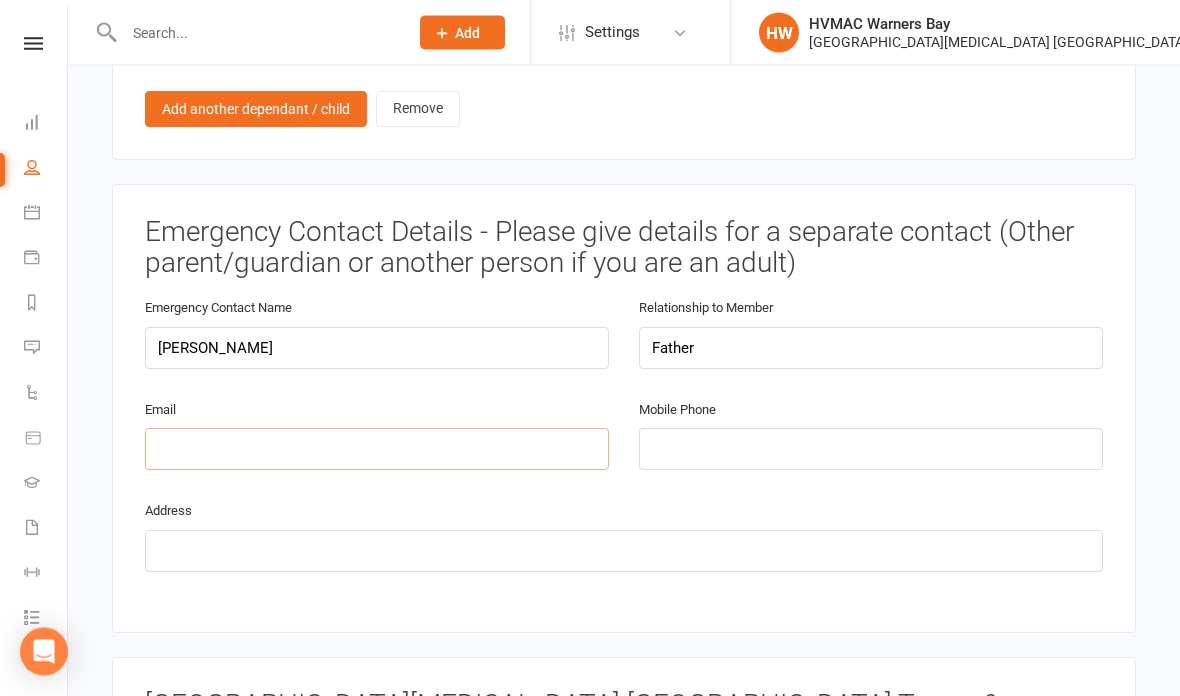 click at bounding box center (377, 450) 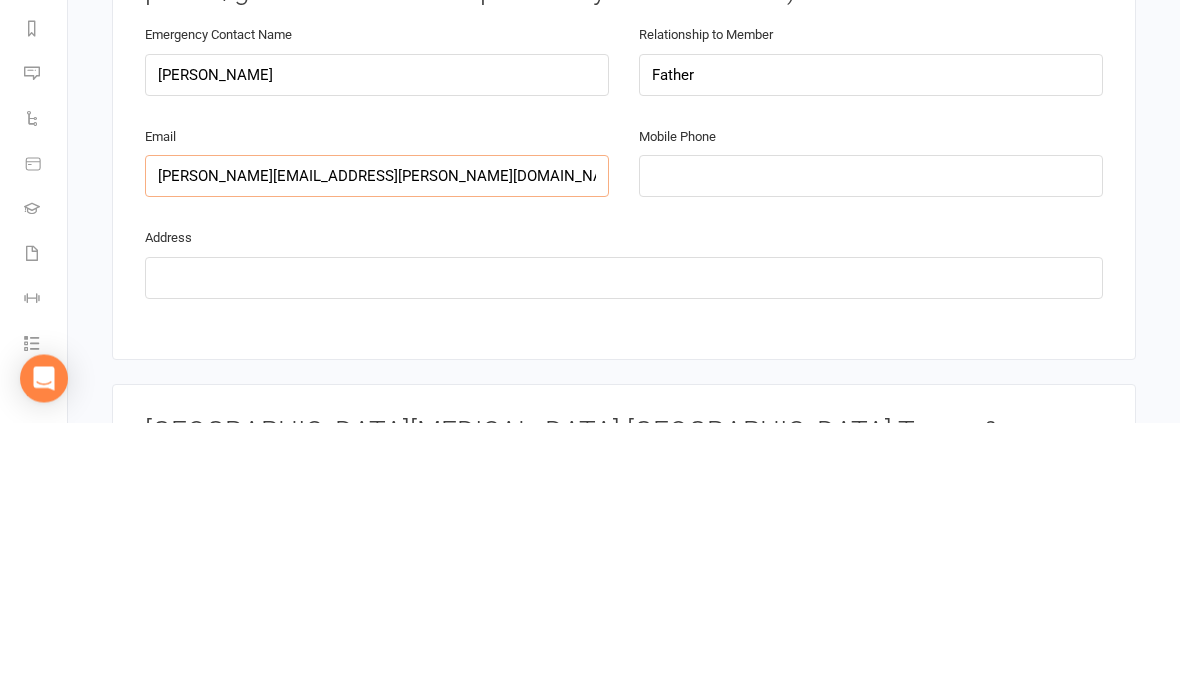 type on "santamaria.mike@gmail.com" 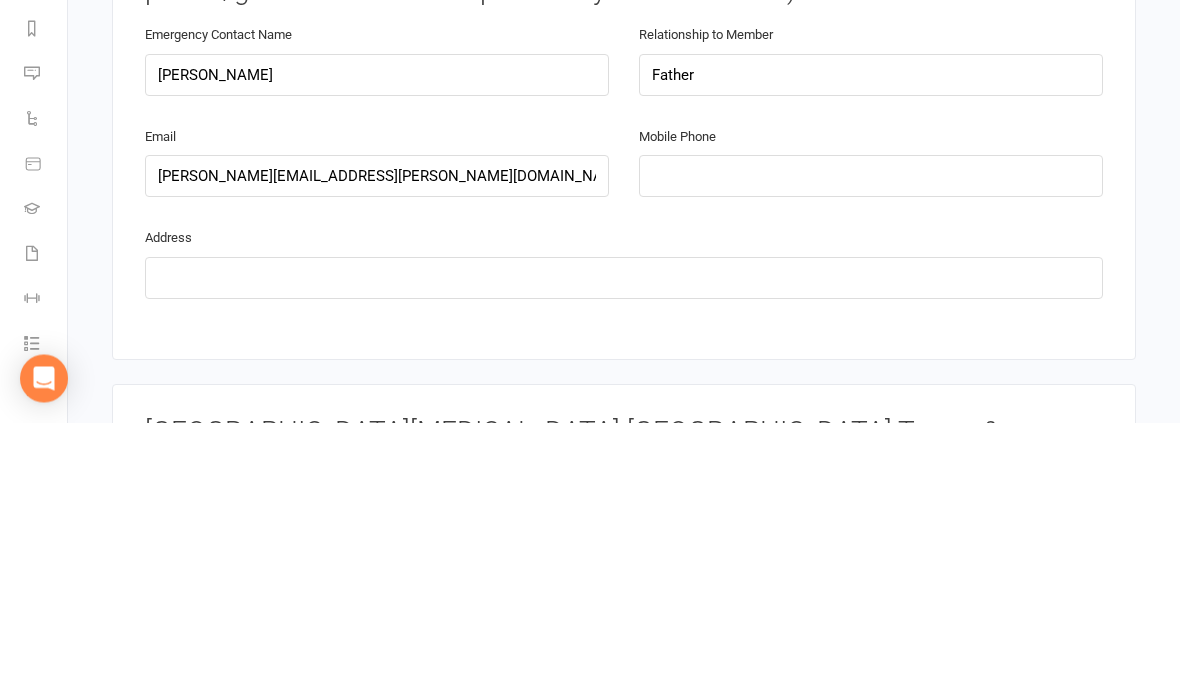 click at bounding box center [871, 450] 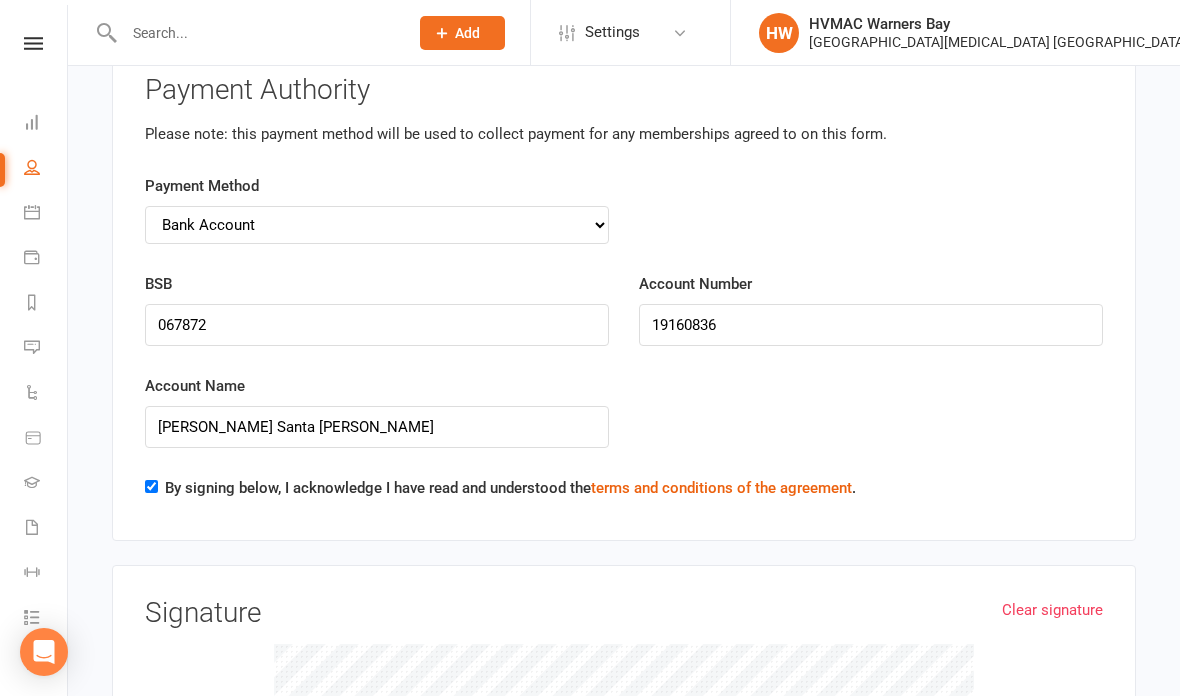 scroll, scrollTop: 6933, scrollLeft: 0, axis: vertical 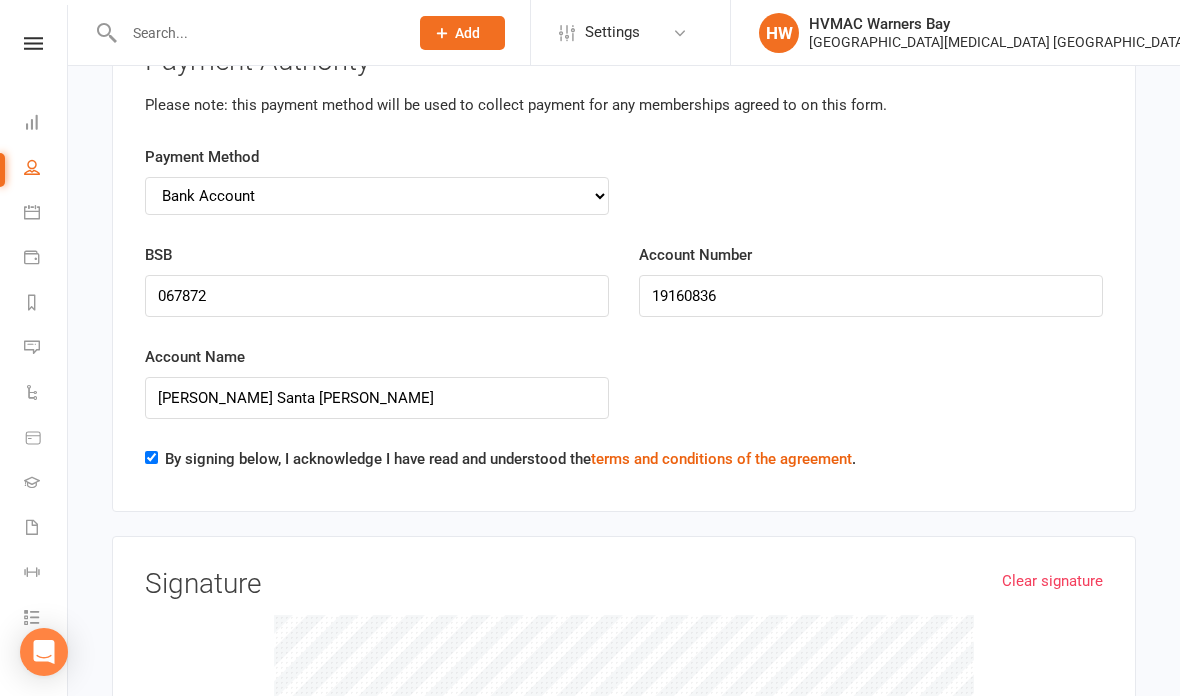 type on "0400570226" 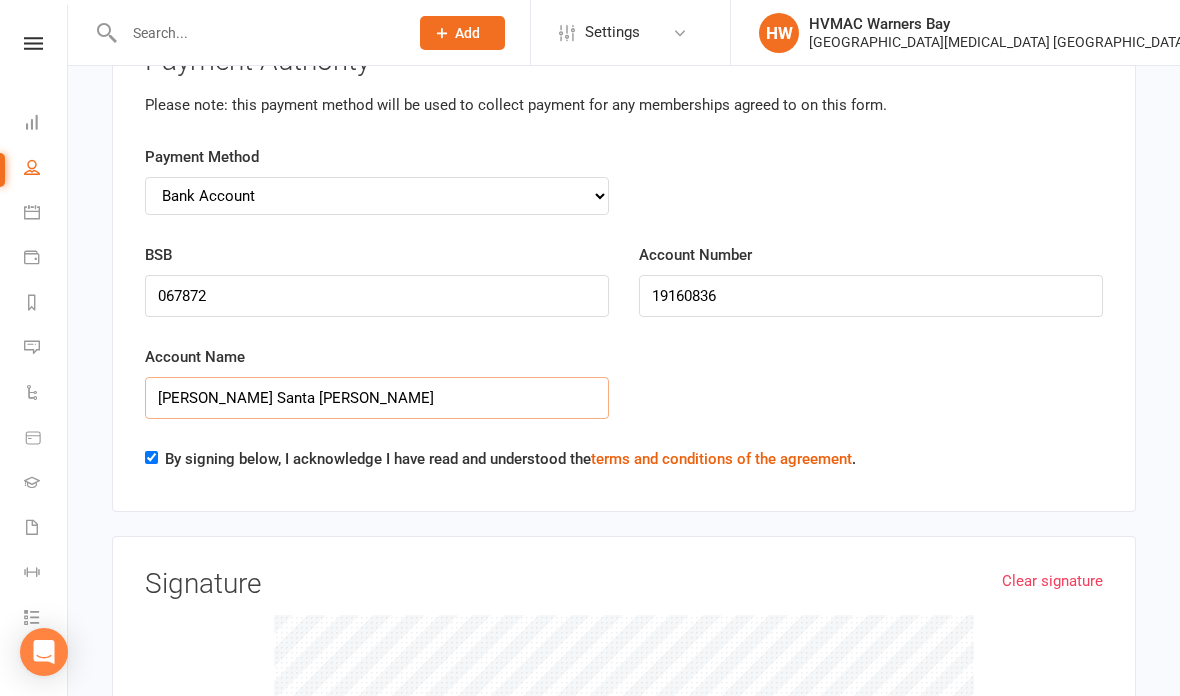 click on "Maureen Martinez Santa Maria" at bounding box center (377, 398) 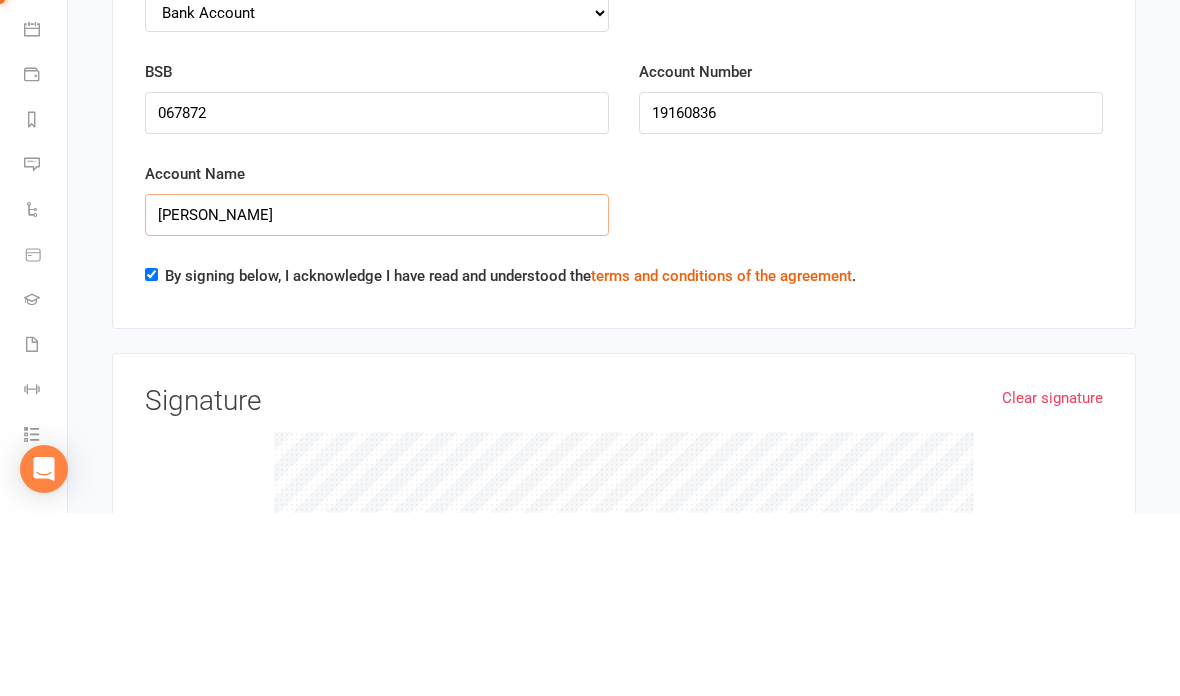 click on "Maureen Martinez SantaMaria" at bounding box center [377, 398] 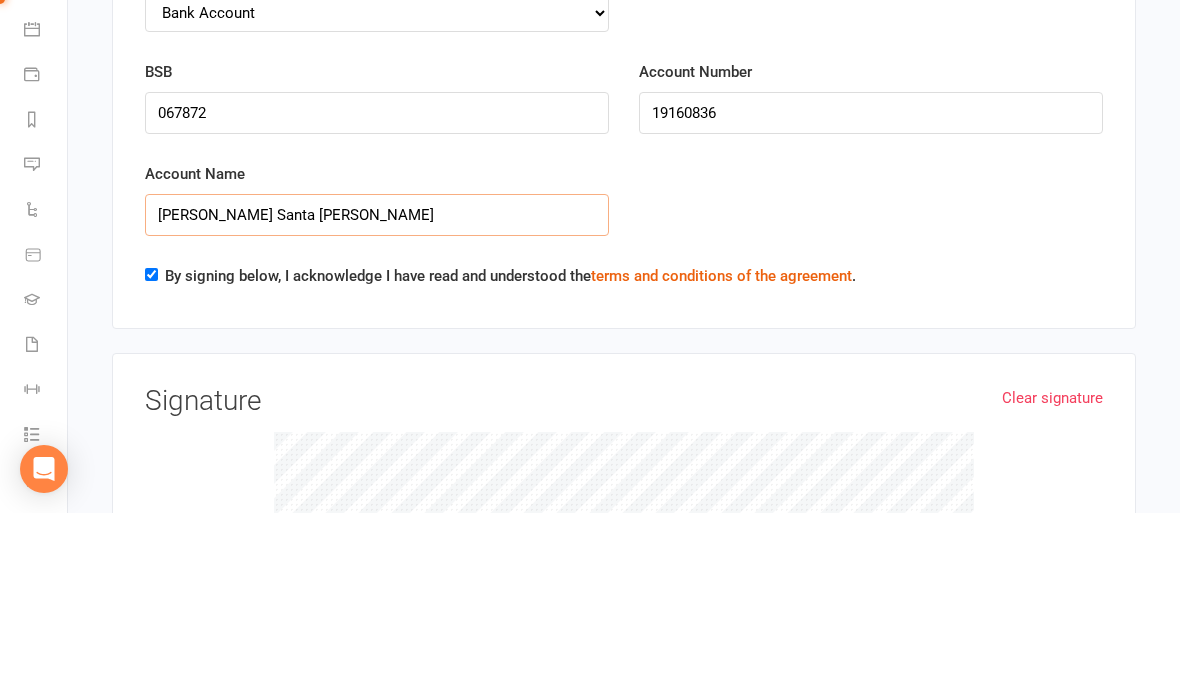 click on "Maureen Martinez Santa Maria" at bounding box center [377, 398] 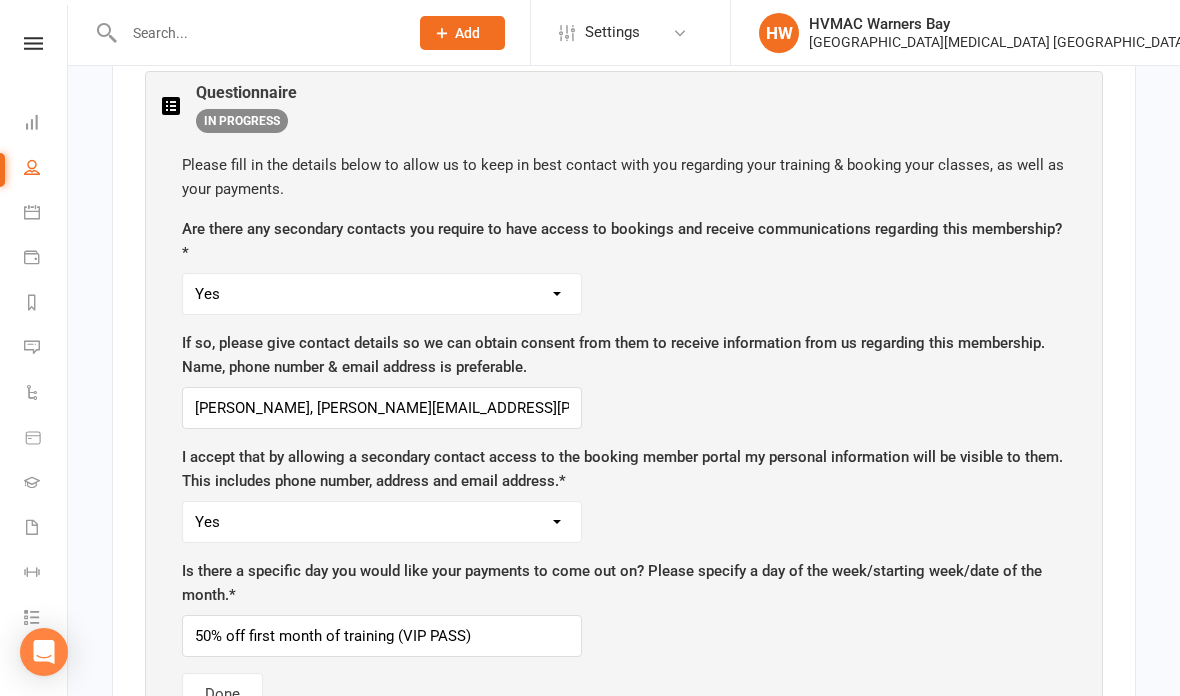 scroll, scrollTop: 1228, scrollLeft: 0, axis: vertical 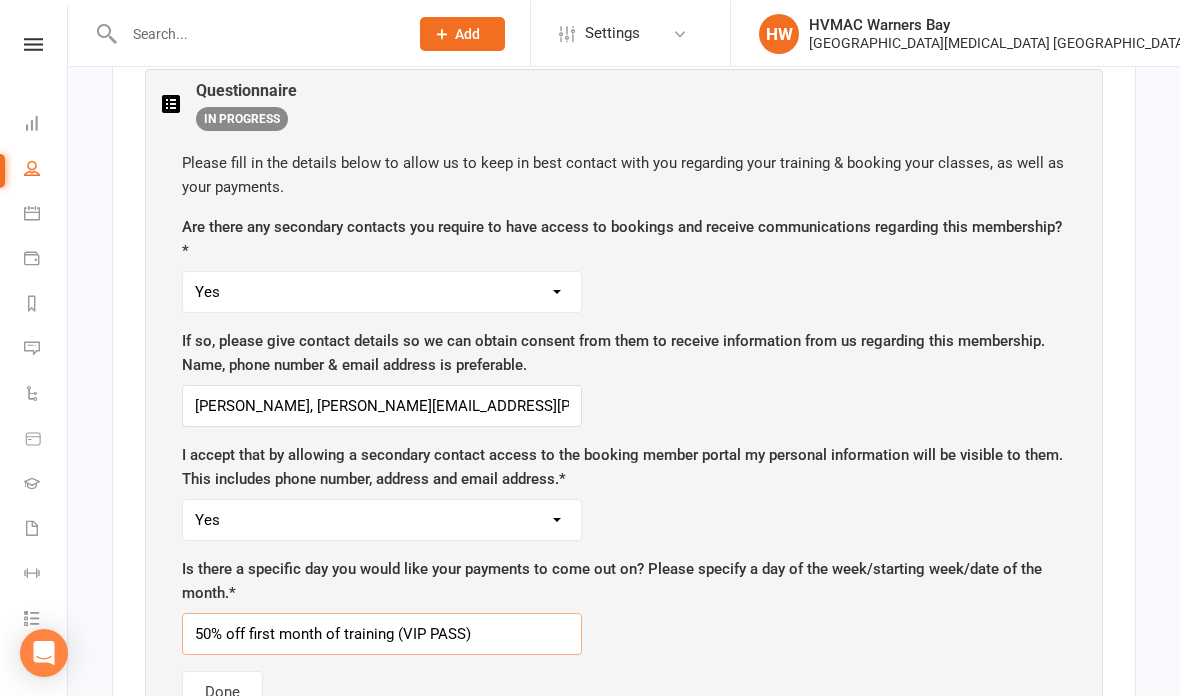 click on "50% off first month of training (VIP PASS)" at bounding box center (382, 633) 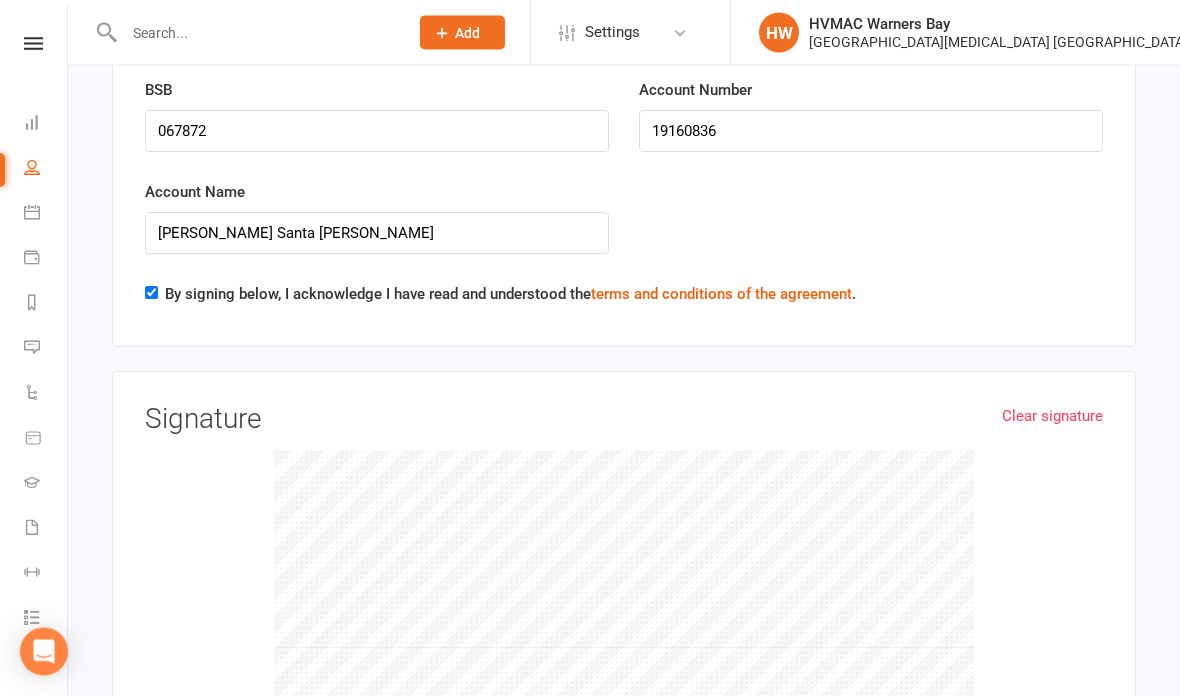 scroll, scrollTop: 7064, scrollLeft: 0, axis: vertical 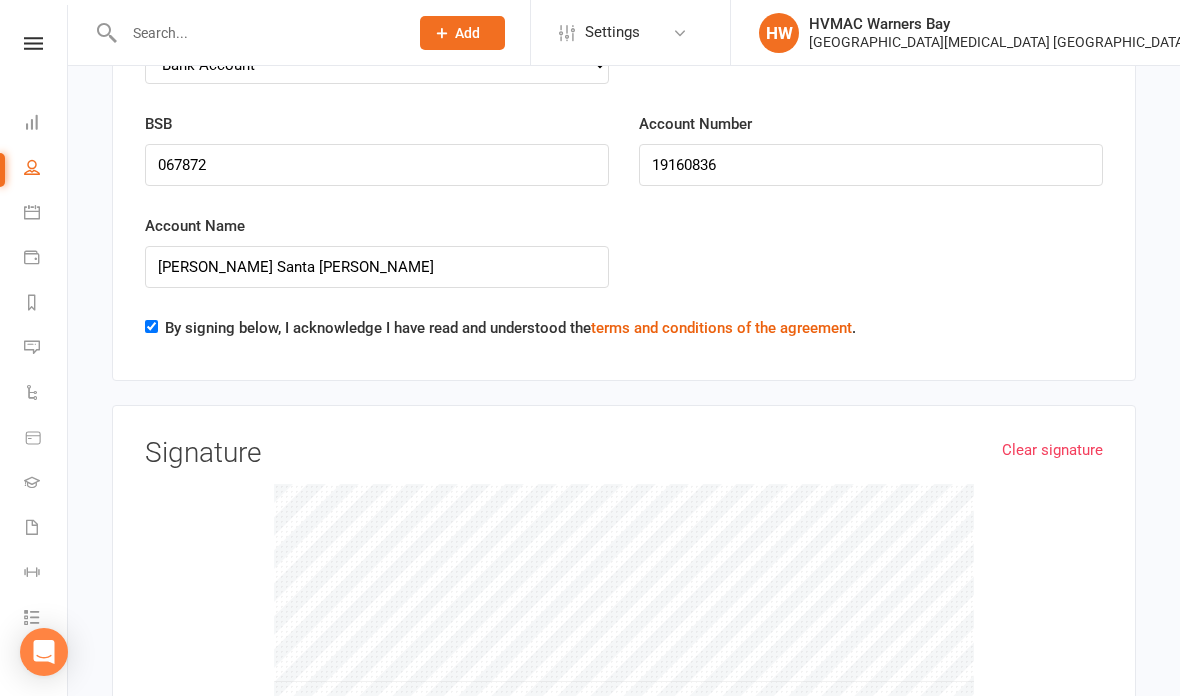 type on "50% off first month of training (VIP PASS)," 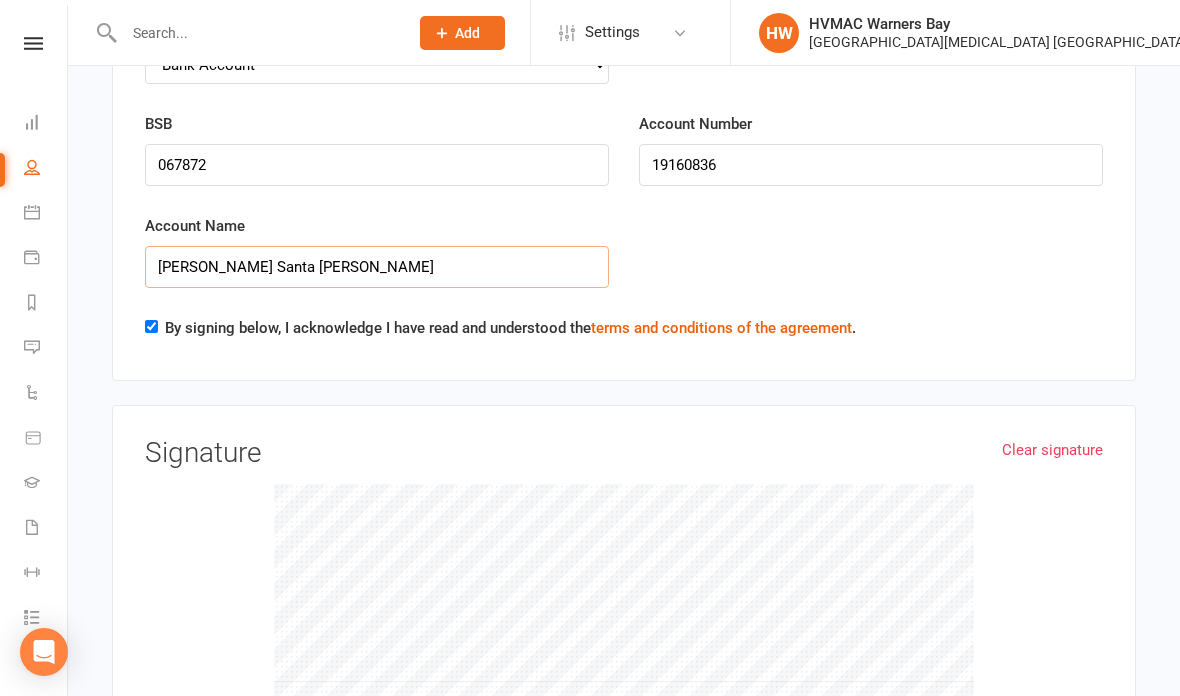 click on "Maureen Martinez Santa Maria" at bounding box center (377, 267) 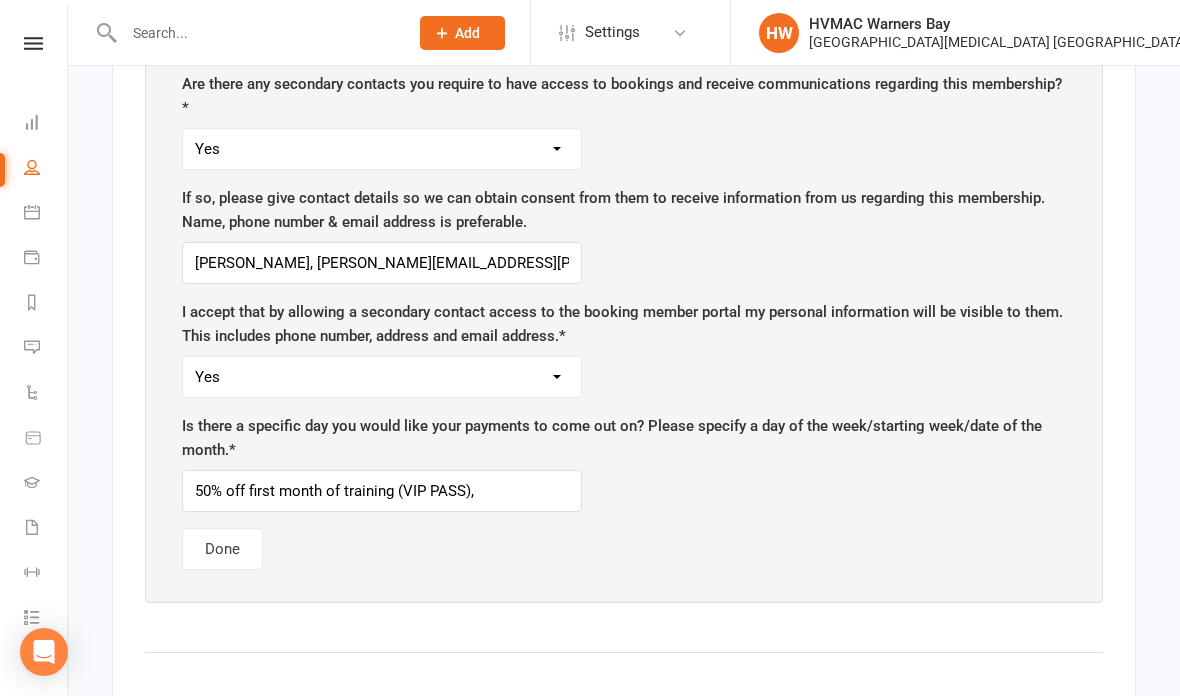 scroll, scrollTop: 1371, scrollLeft: 0, axis: vertical 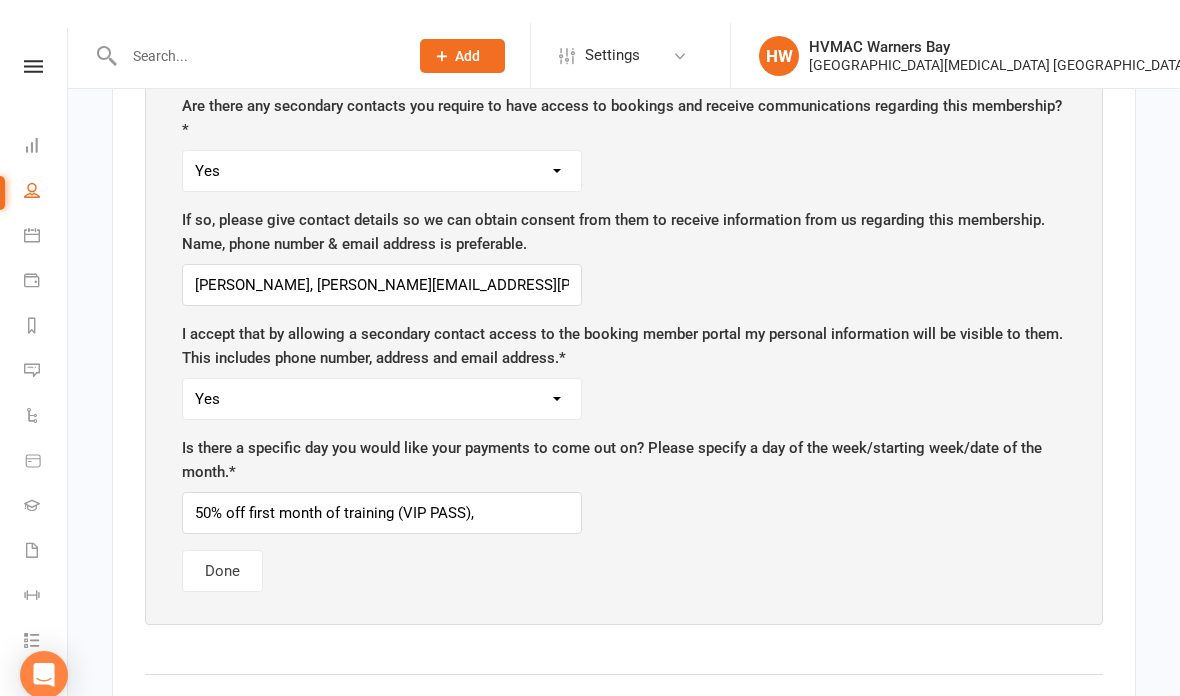 type on "Maureen Martinez Santamaria" 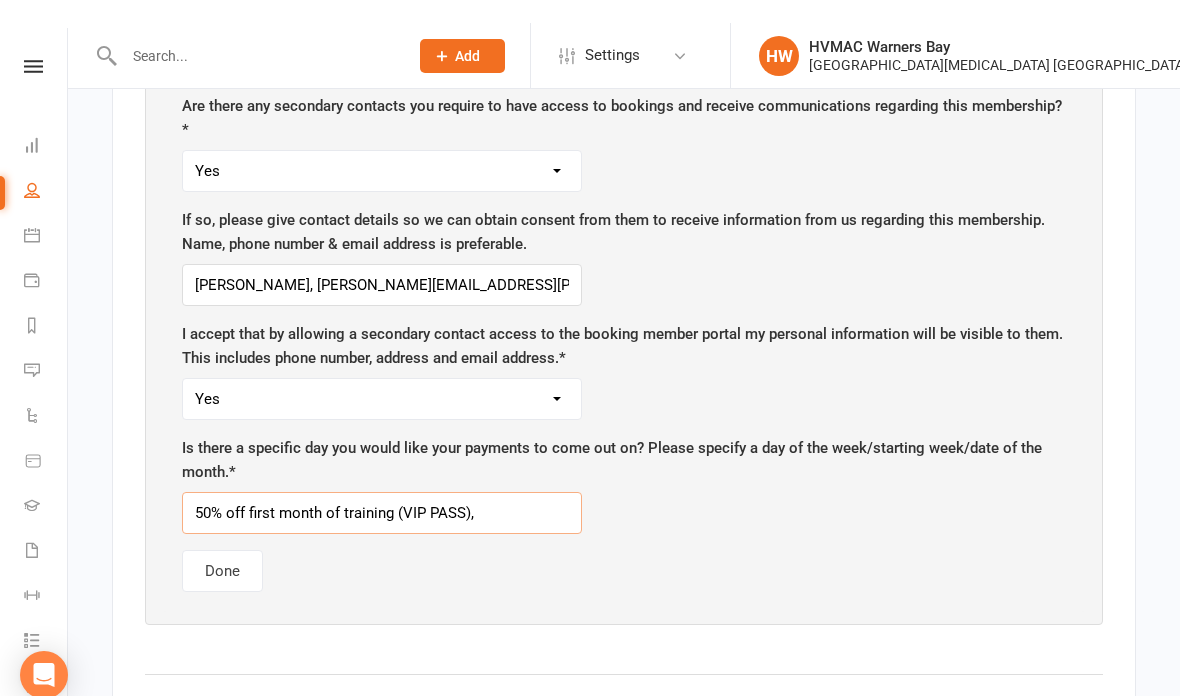 click on "50% off first month of training (VIP PASS)," at bounding box center (382, 490) 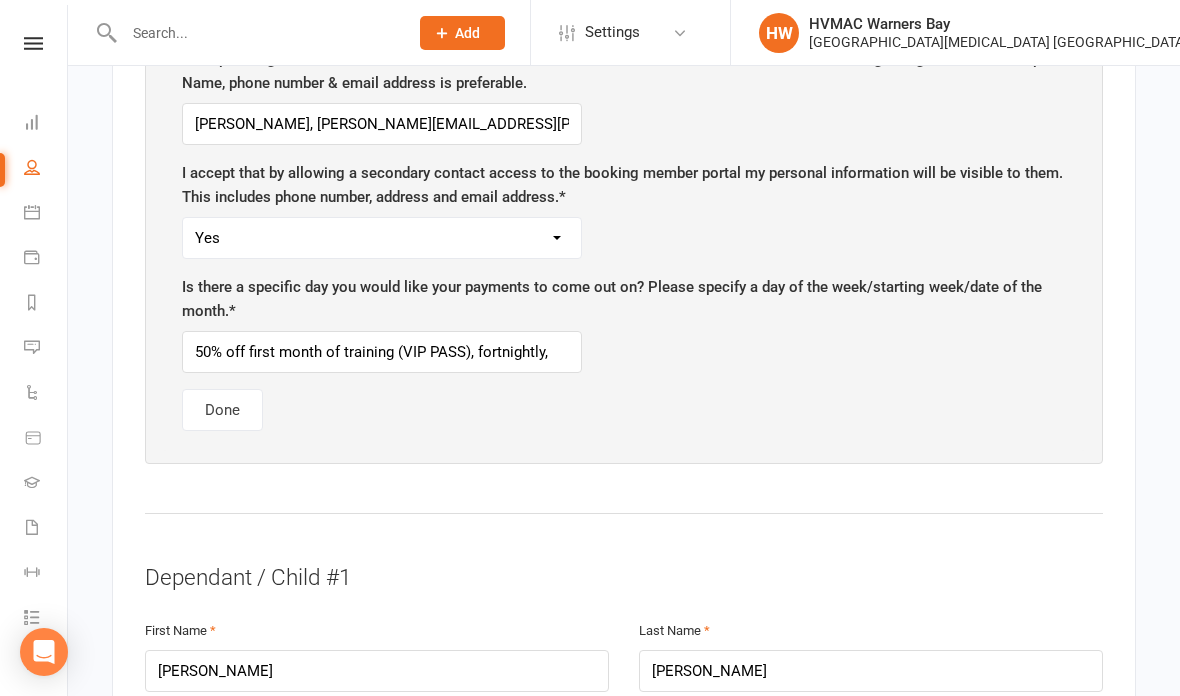scroll, scrollTop: 1508, scrollLeft: 0, axis: vertical 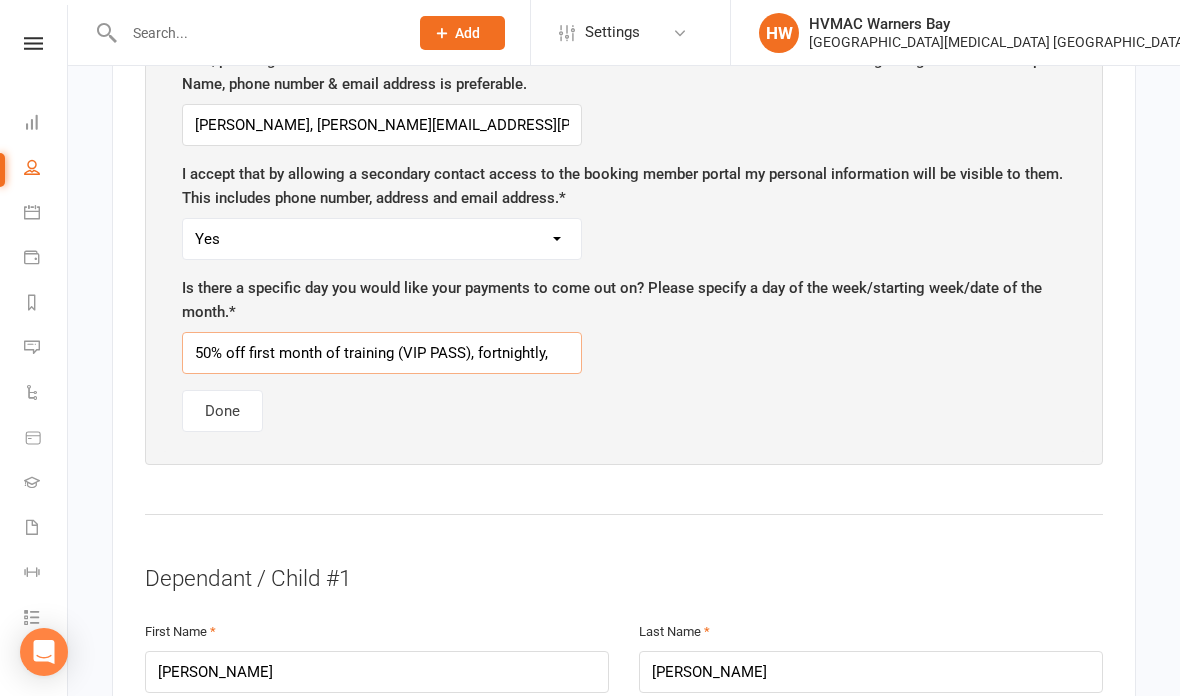 click on "50% off first month of training (VIP PASS), fortnightly," at bounding box center (382, 353) 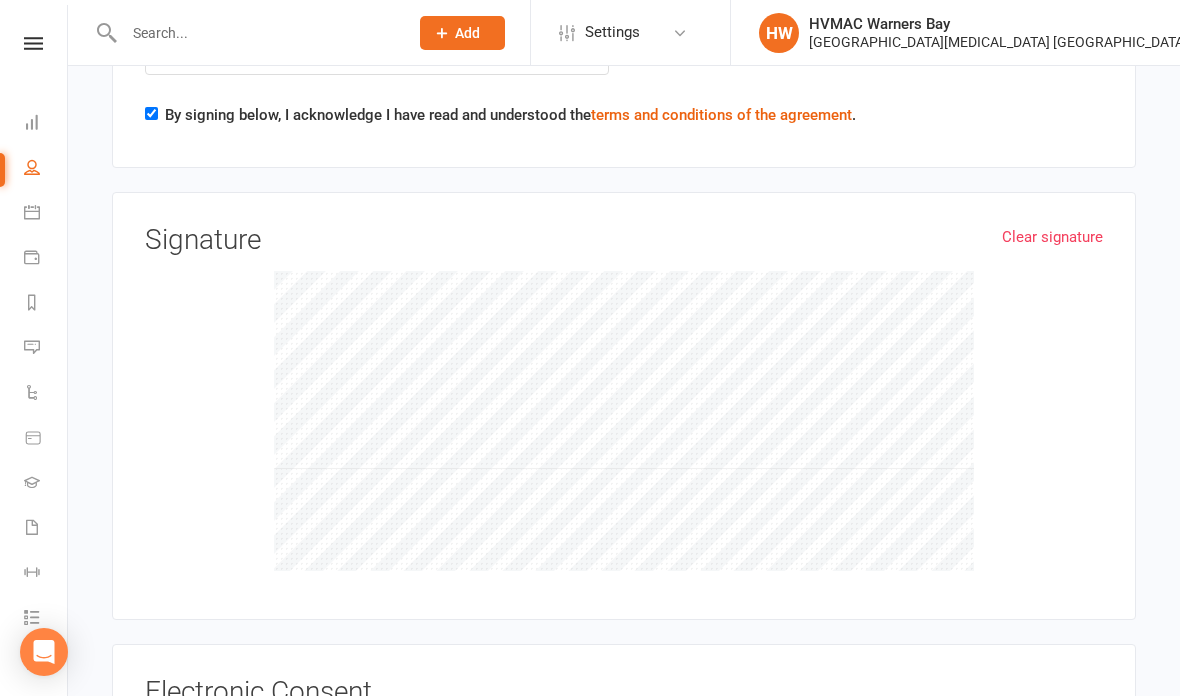 scroll, scrollTop: 7270, scrollLeft: 0, axis: vertical 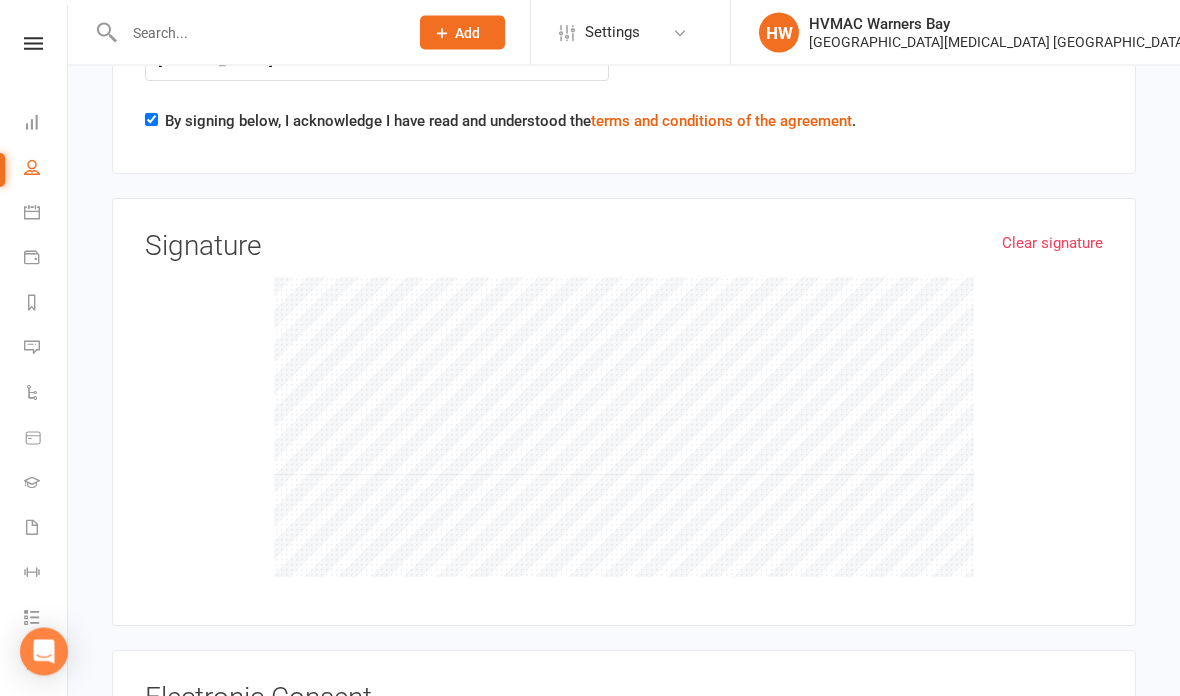 type on "50% off first month of training (VIP PASS), fortnightly on Thursday start from 24/7/25" 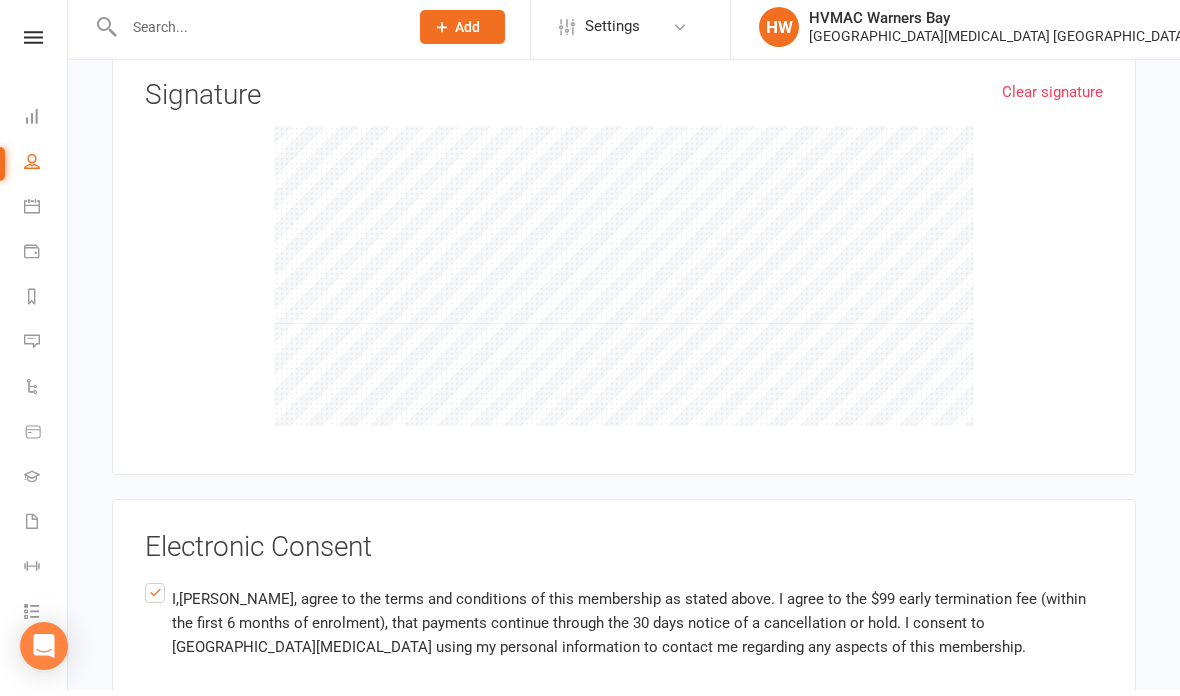 scroll, scrollTop: 7416, scrollLeft: 0, axis: vertical 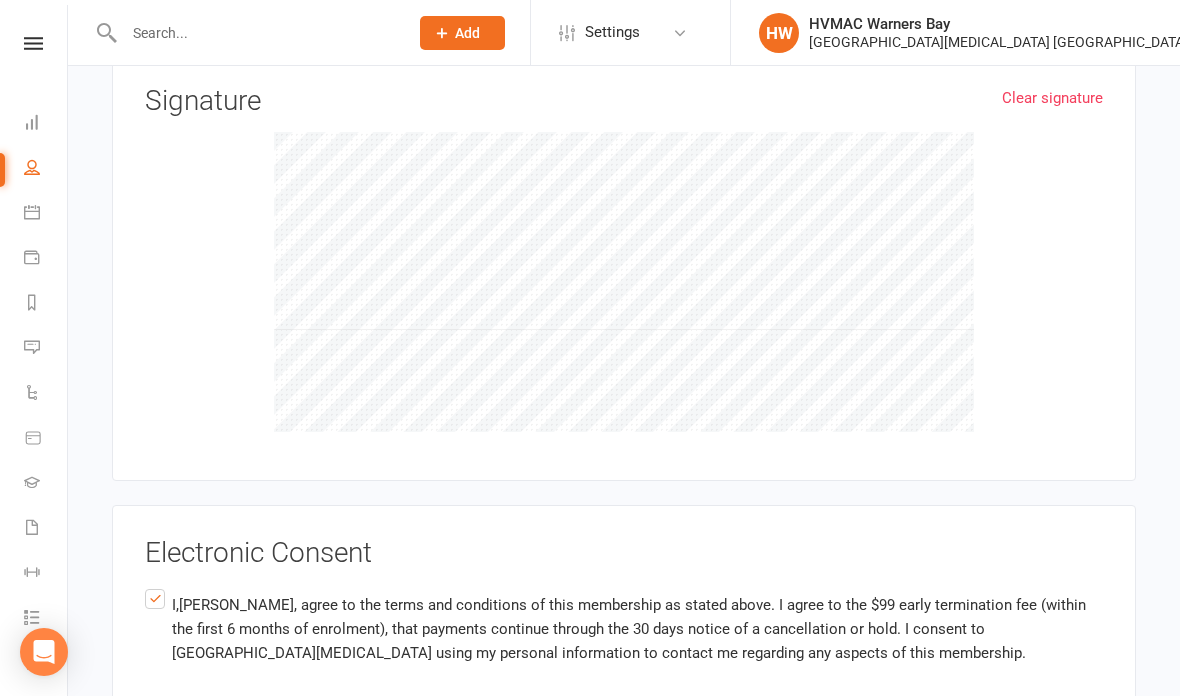 click on "Agree & Submit" at bounding box center (194, 778) 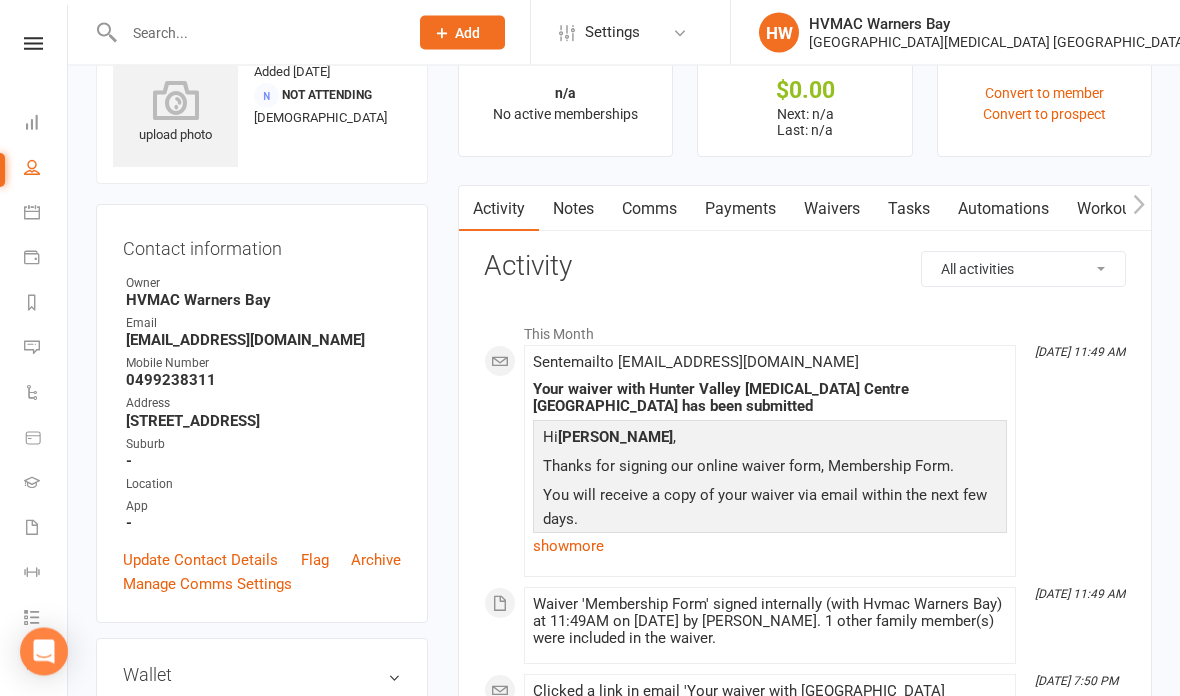 scroll, scrollTop: 0, scrollLeft: 0, axis: both 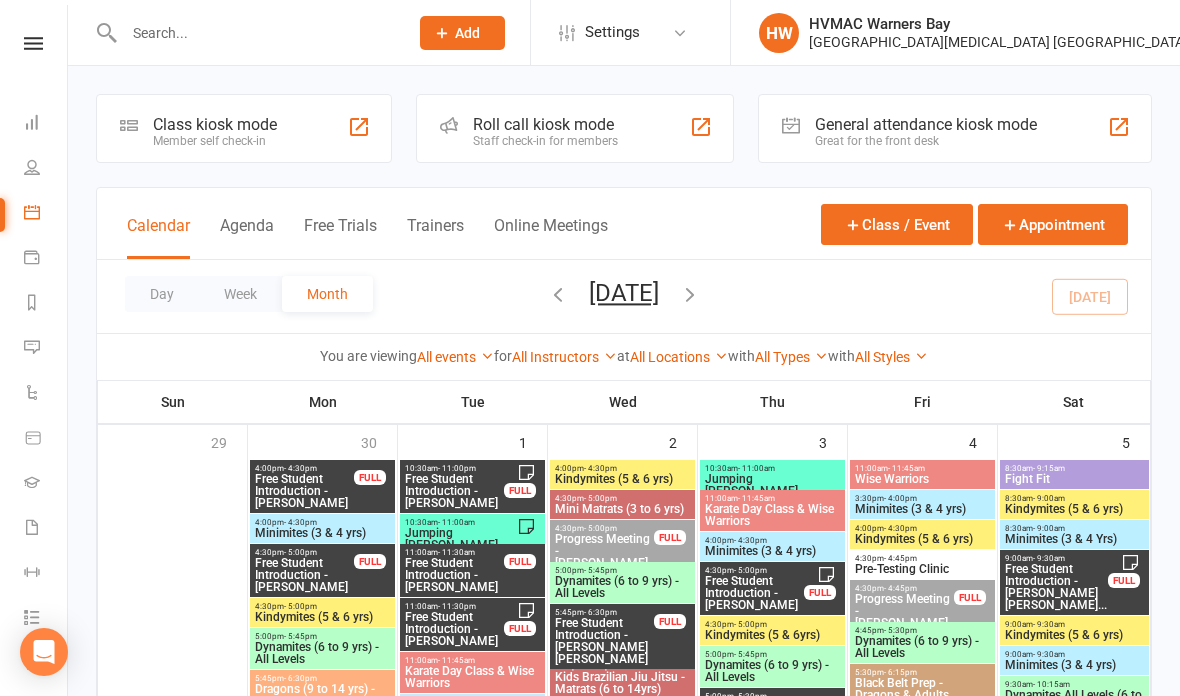 click at bounding box center (256, 33) 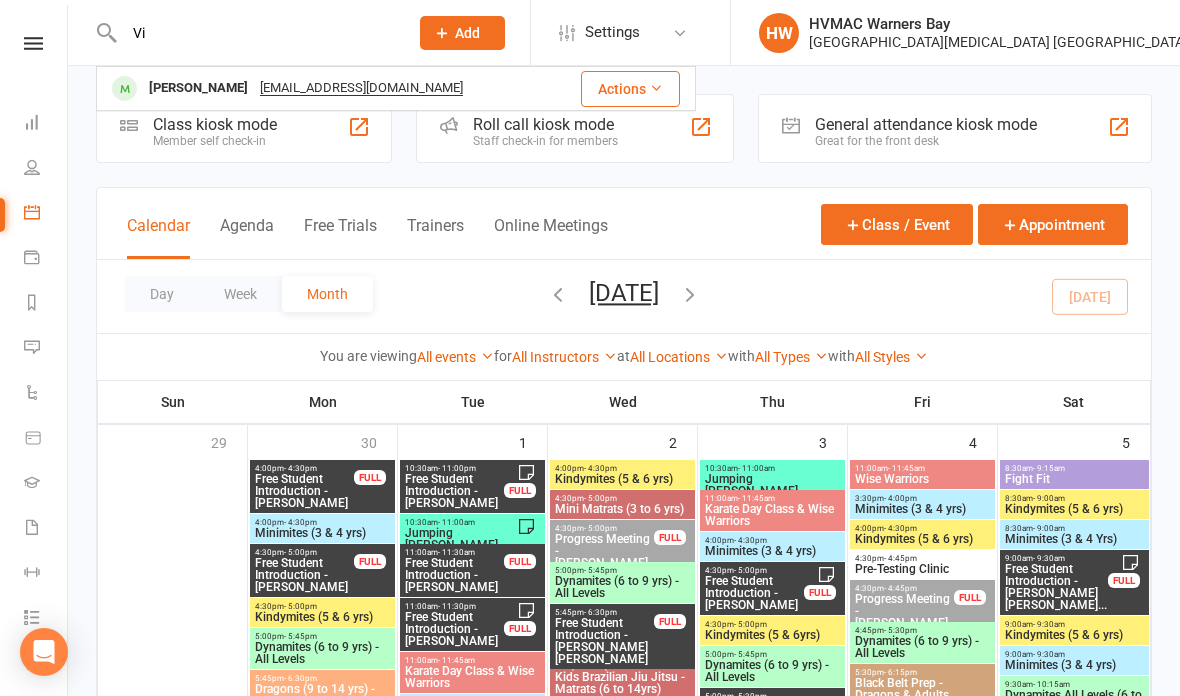 type on "V" 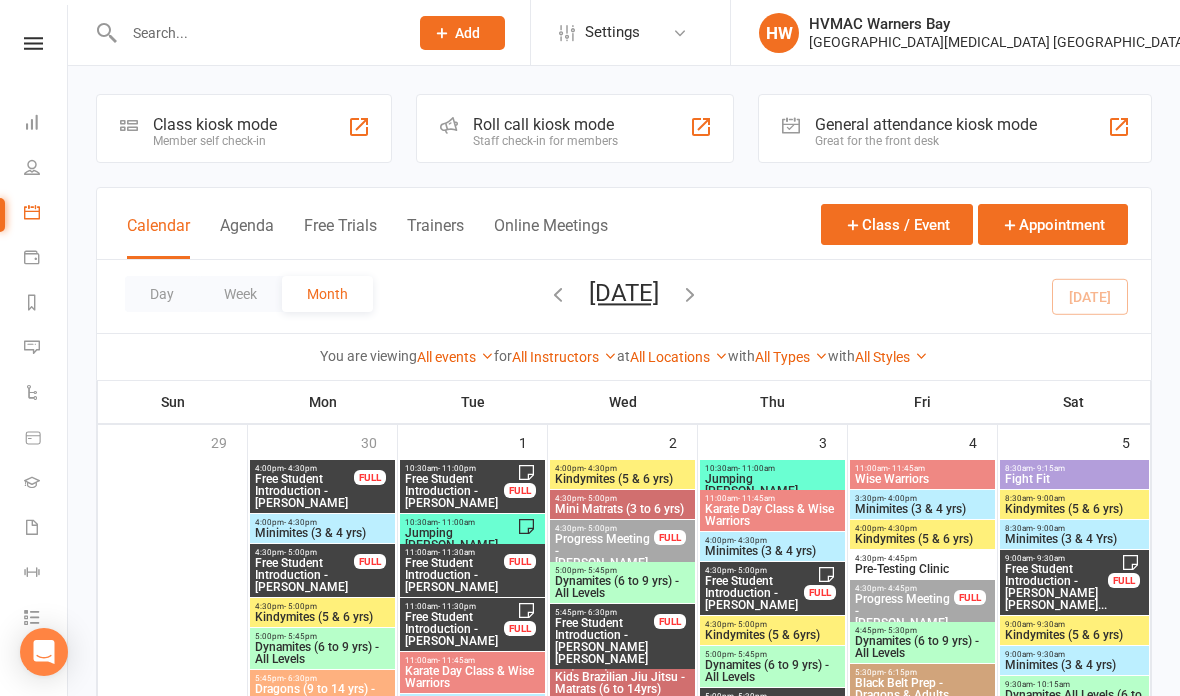click at bounding box center (256, 33) 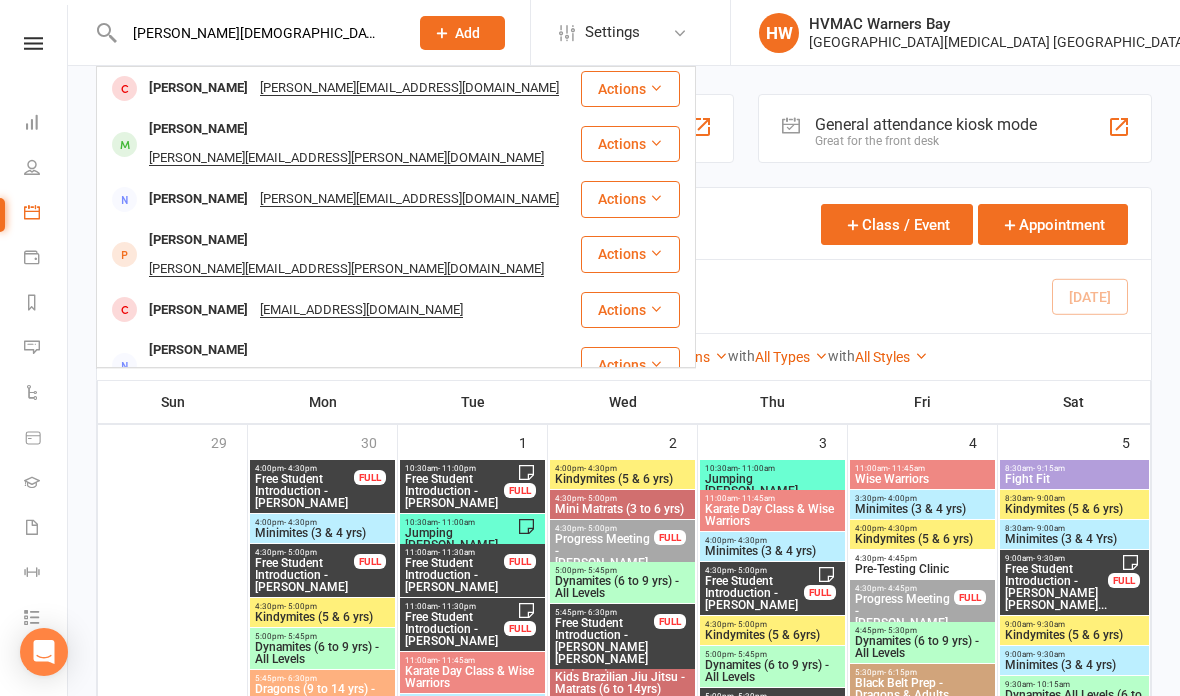 type on "James priest" 